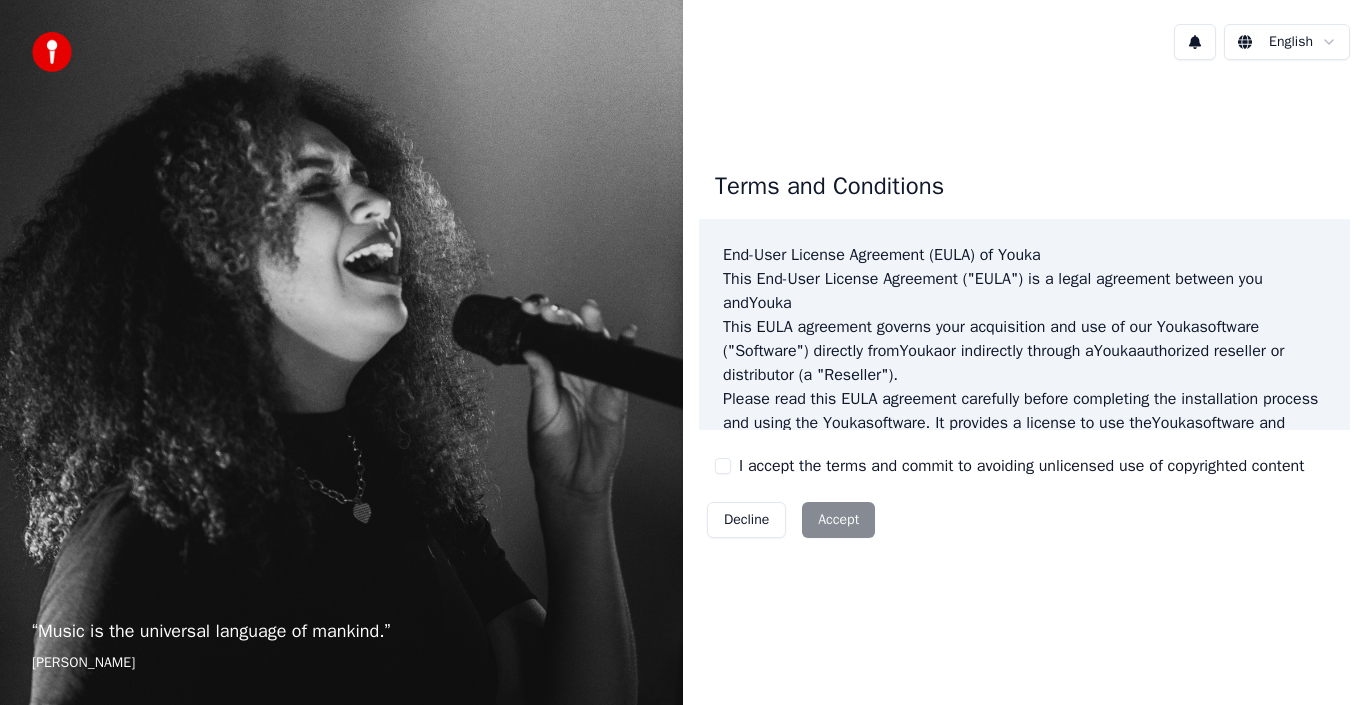 scroll, scrollTop: 0, scrollLeft: 0, axis: both 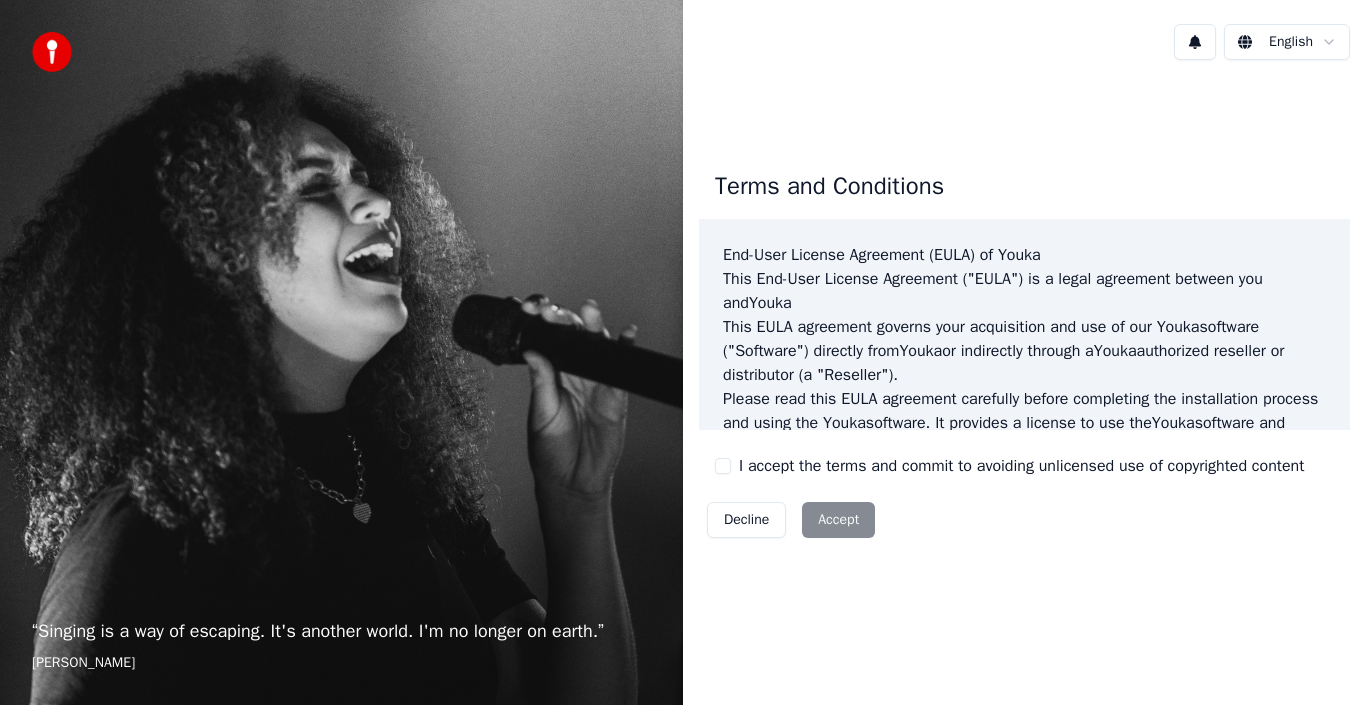 click on "“ Singing is a way of escaping. It's another world. I'm no longer on earth. ” Edith Piaf English Terms and Conditions End-User License Agreement (EULA) of   Youka This End-User License Agreement ("EULA") is a legal agreement between you and  Youka This EULA agreement governs your acquisition and use of our   Youka  software ("Software") directly from  Youka  or indirectly through a  Youka  authorized reseller or distributor (a "Reseller"). Please read this EULA agreement carefully before completing the installation process and using the   Youka  software. It provides a license to use the  Youka  software and contains warranty information and liability disclaimers. If you register for a free trial of the   Youka  software, this EULA agreement will also govern that trial. By clicking "accept" or installing and/or using the  Youka   software, you are confirming your acceptance of the Software and agreeing to become bound by the terms of this EULA agreement.   Youka Youka   EULA Template  for   Youka . Youka" at bounding box center (683, 352) 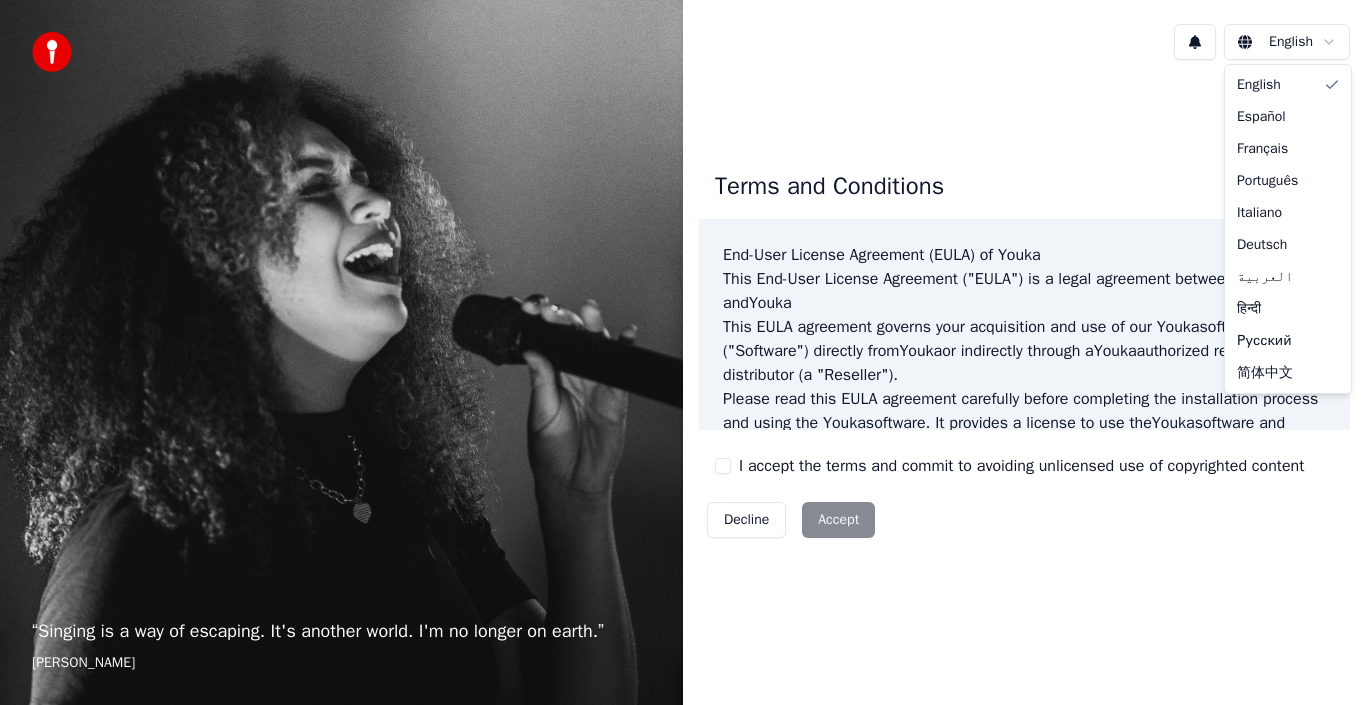 click on "“ Singing is a way of escaping. It's another world. I'm no longer on earth. ” Edith Piaf English Terms and Conditions End-User License Agreement (EULA) of   Youka This End-User License Agreement ("EULA") is a legal agreement between you and  Youka This EULA agreement governs your acquisition and use of our   Youka  software ("Software") directly from  Youka  or indirectly through a  Youka  authorized reseller or distributor (a "Reseller"). Please read this EULA agreement carefully before completing the installation process and using the   Youka  software. It provides a license to use the  Youka  software and contains warranty information and liability disclaimers. If you register for a free trial of the   Youka  software, this EULA agreement will also govern that trial. By clicking "accept" or installing and/or using the  Youka   software, you are confirming your acceptance of the Software and agreeing to become bound by the terms of this EULA agreement.   Youka Youka   EULA Template  for   Youka . Youka" at bounding box center [683, 352] 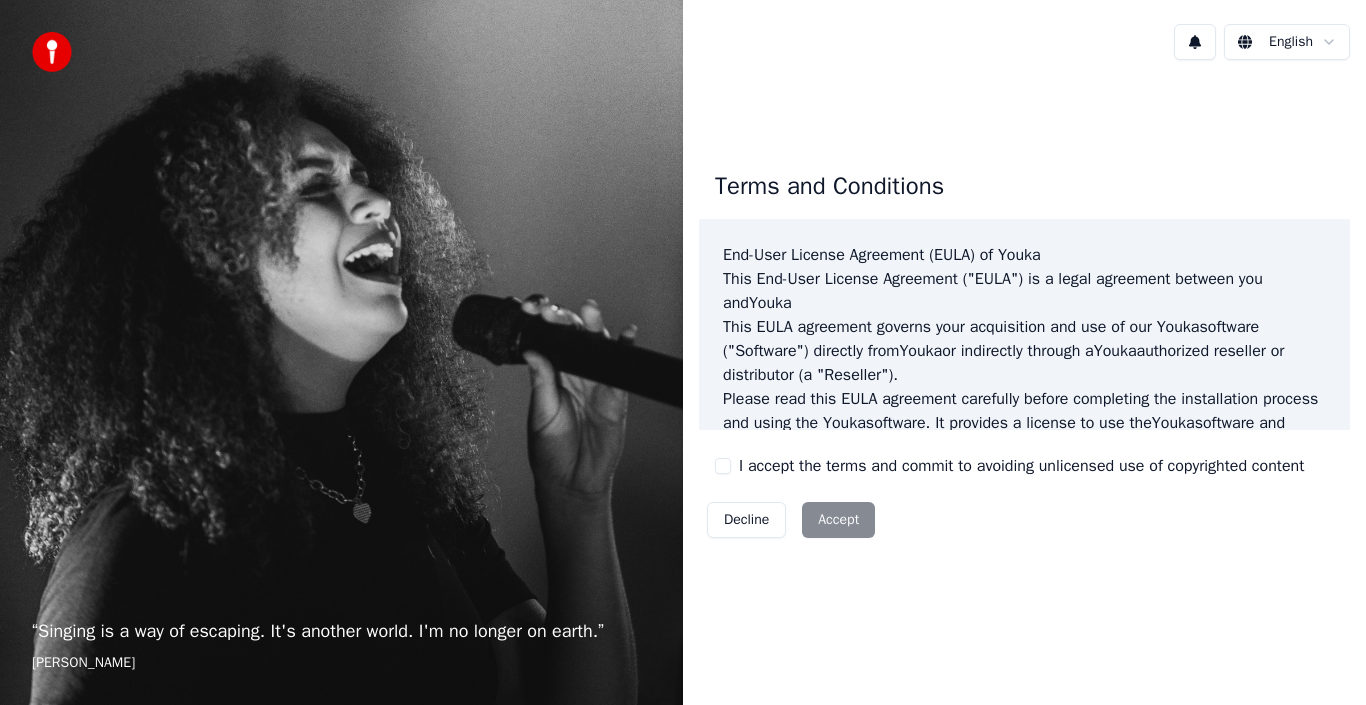 click at bounding box center [1195, 42] 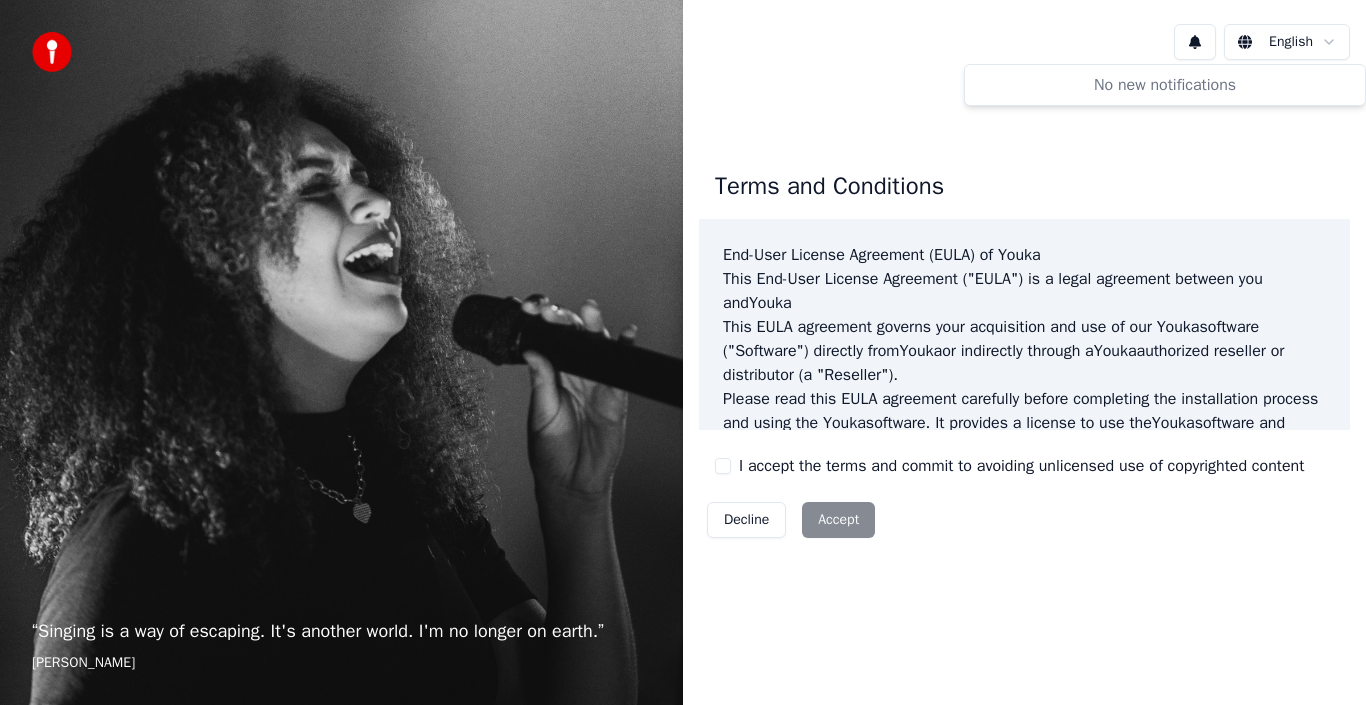 click on "“ Singing is a way of escaping. It's another world. I'm no longer on earth. ” Edith Piaf English Terms and Conditions End-User License Agreement (EULA) of   Youka This End-User License Agreement ("EULA") is a legal agreement between you and  Youka This EULA agreement governs your acquisition and use of our   Youka  software ("Software") directly from  Youka  or indirectly through a  Youka  authorized reseller or distributor (a "Reseller"). Please read this EULA agreement carefully before completing the installation process and using the   Youka  software. It provides a license to use the  Youka  software and contains warranty information and liability disclaimers. If you register for a free trial of the   Youka  software, this EULA agreement will also govern that trial. By clicking "accept" or installing and/or using the  Youka   software, you are confirming your acceptance of the Software and agreeing to become bound by the terms of this EULA agreement.   Youka Youka   EULA Template  for   Youka . Youka" at bounding box center [683, 352] 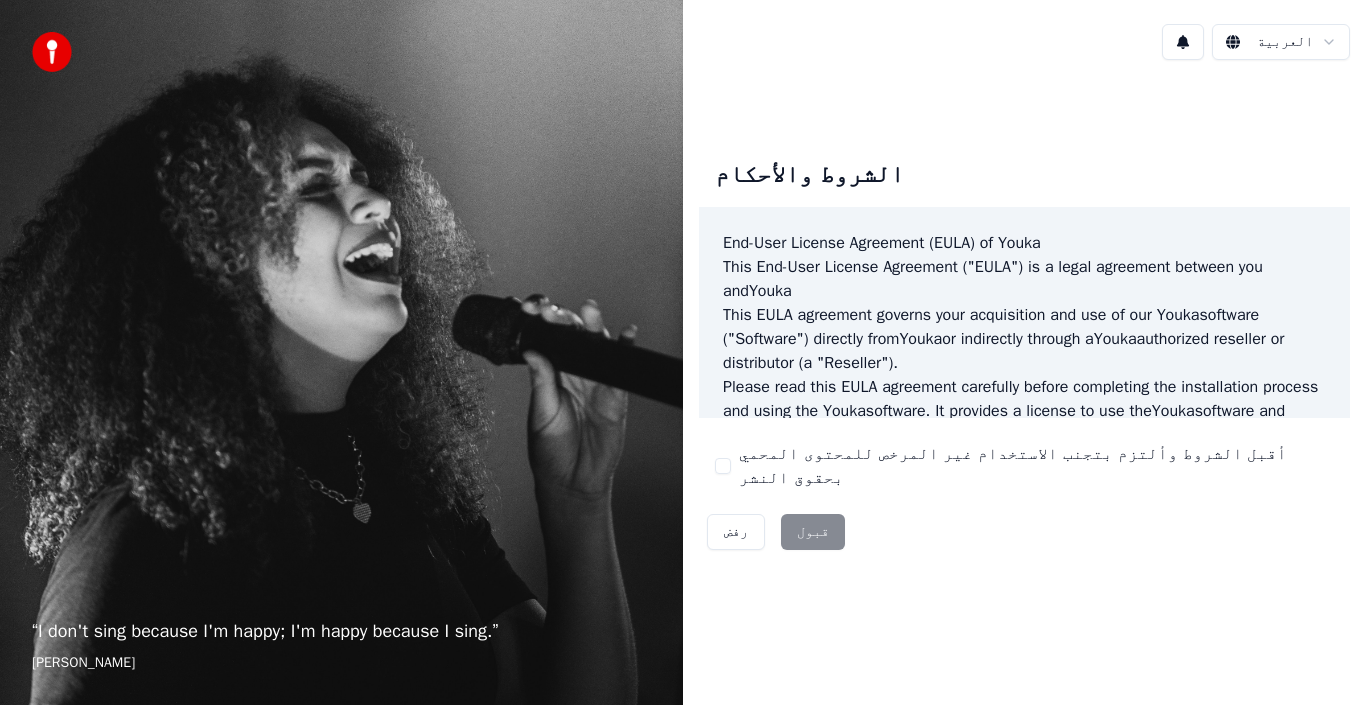 click on "رفض قبول" at bounding box center [776, 532] 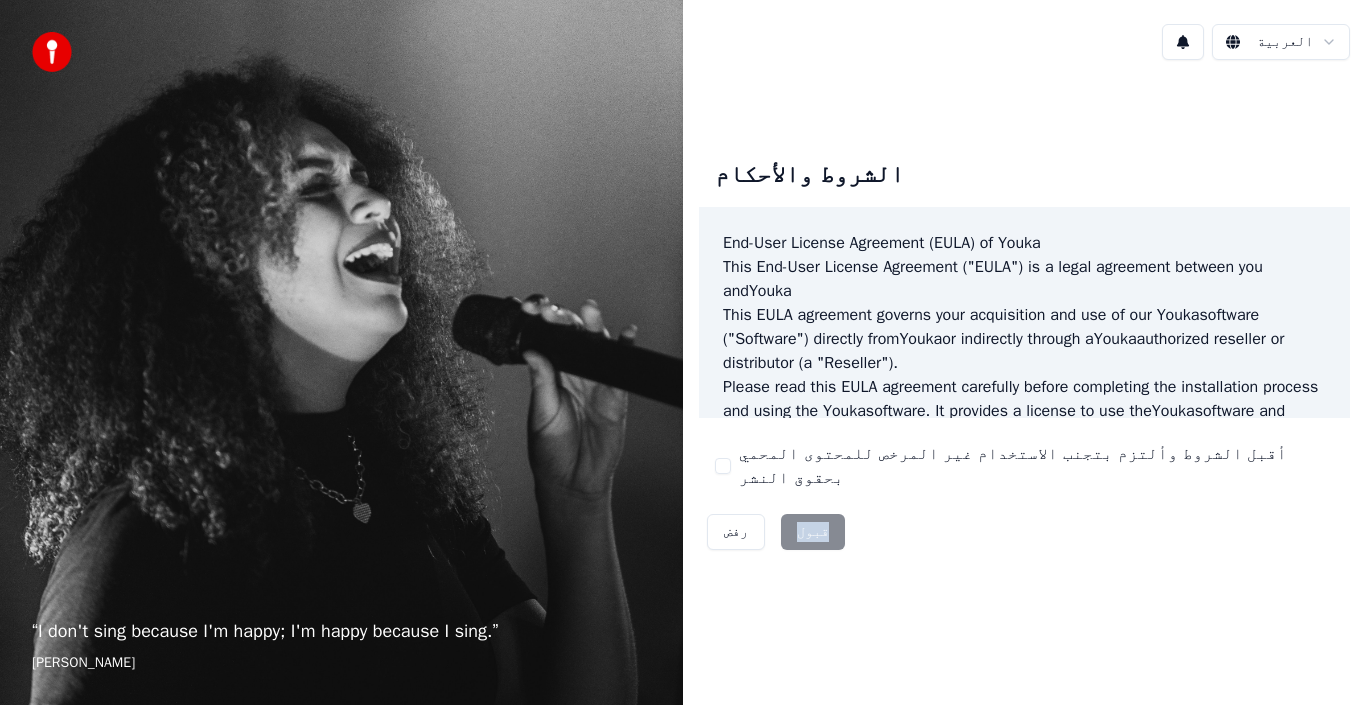 click on "رفض قبول" at bounding box center [776, 532] 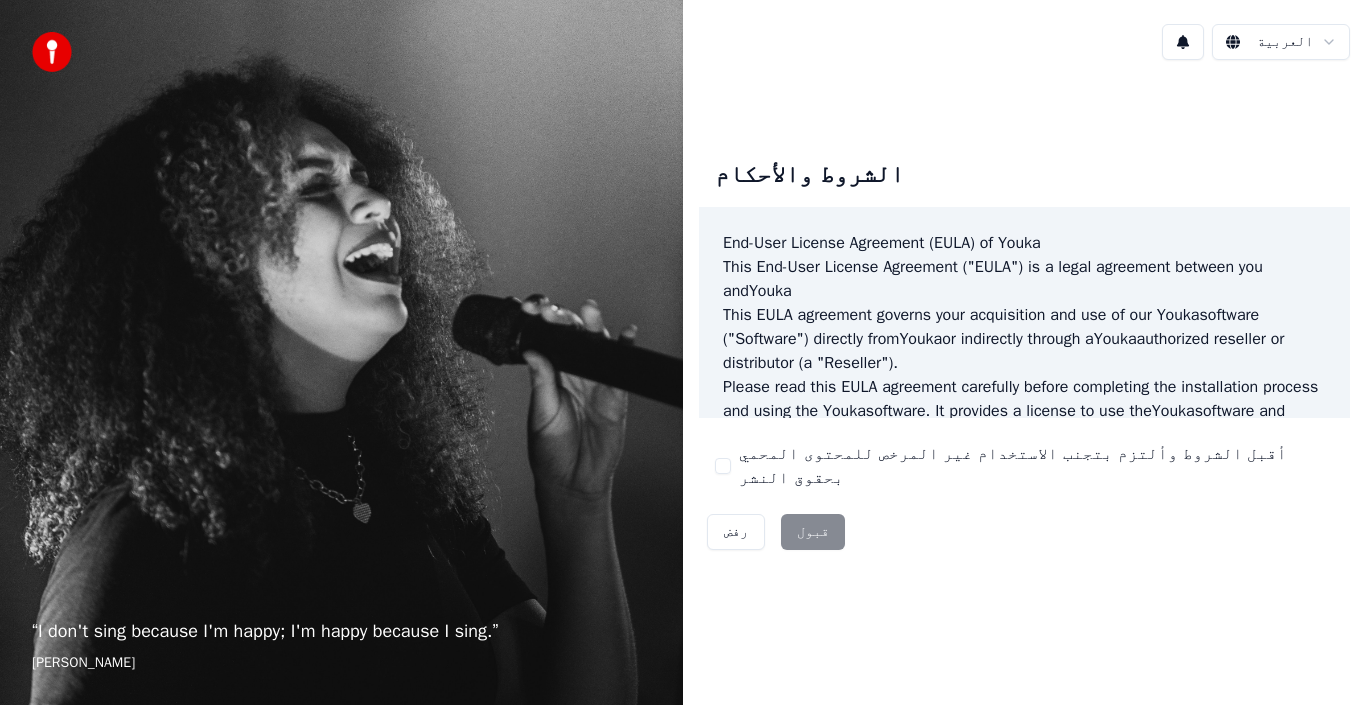 click on "رفض" at bounding box center [736, 532] 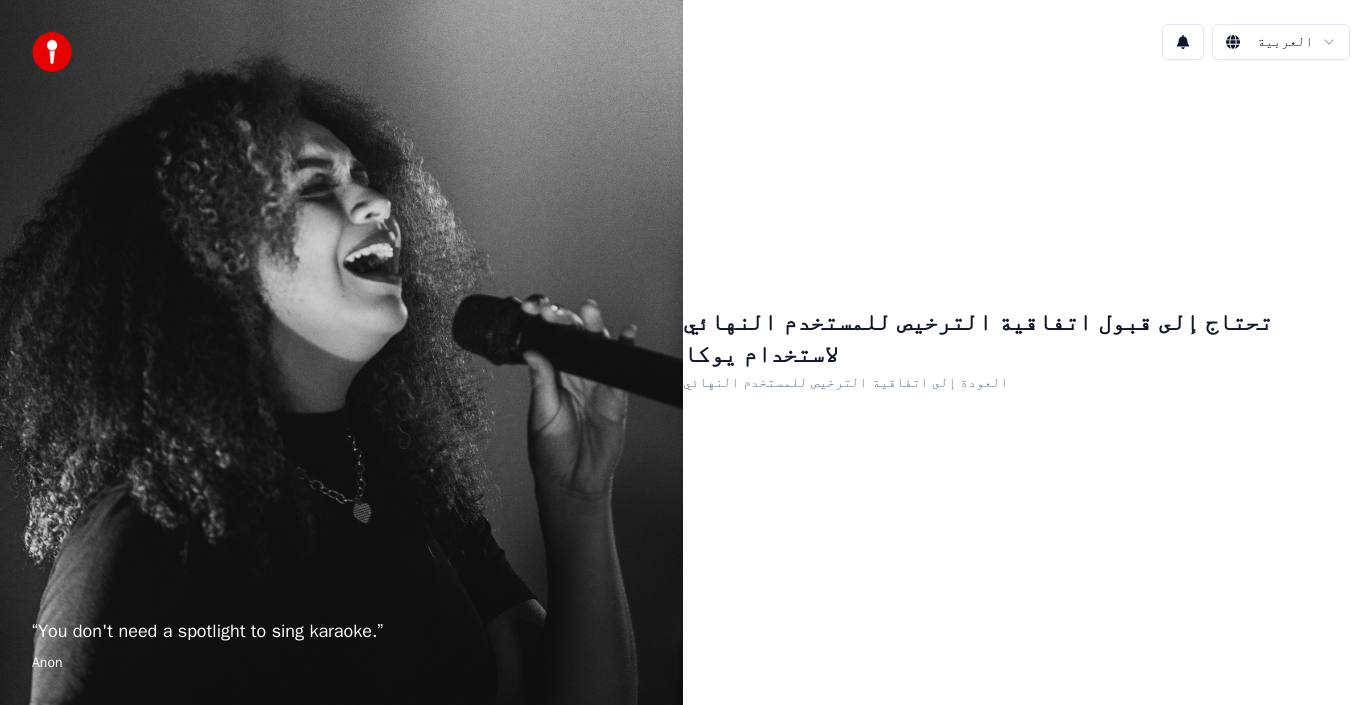 click on "العودة إلى اتفاقية الترخيص للمستخدم النهائي" at bounding box center (845, 382) 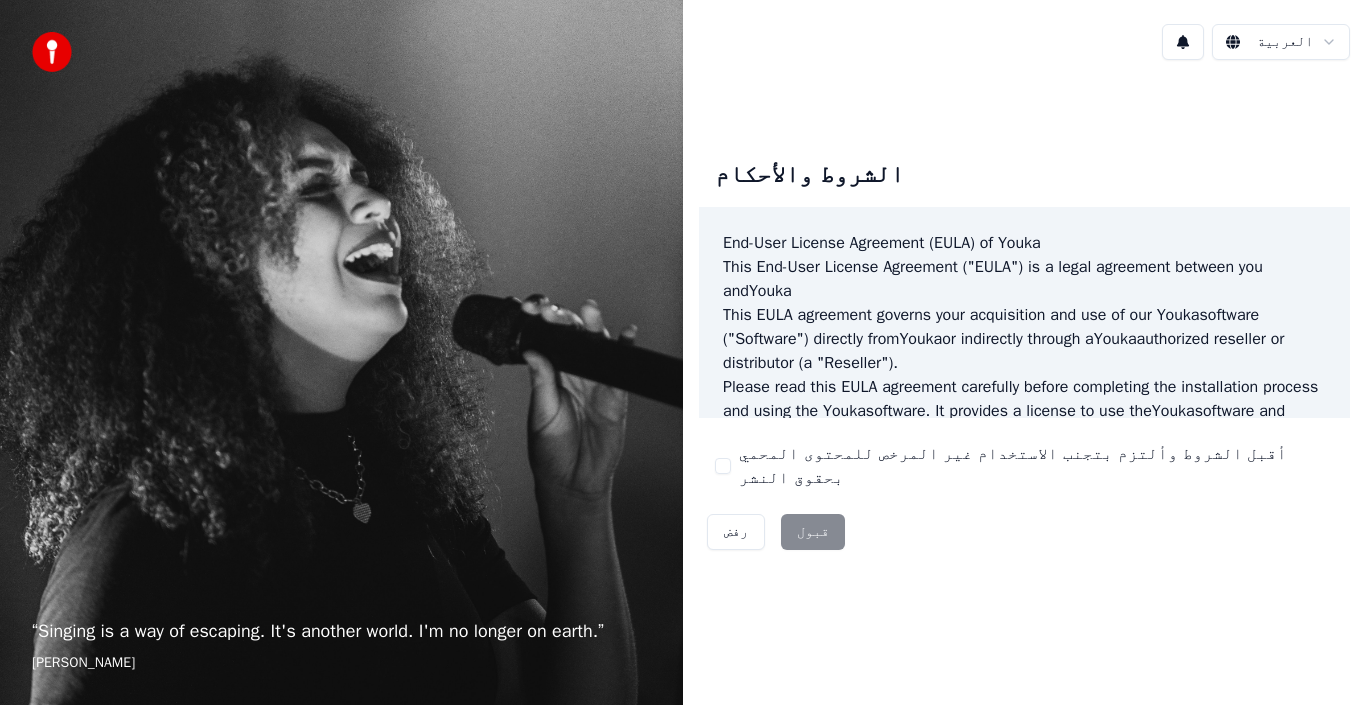click on "رفض قبول" at bounding box center [776, 532] 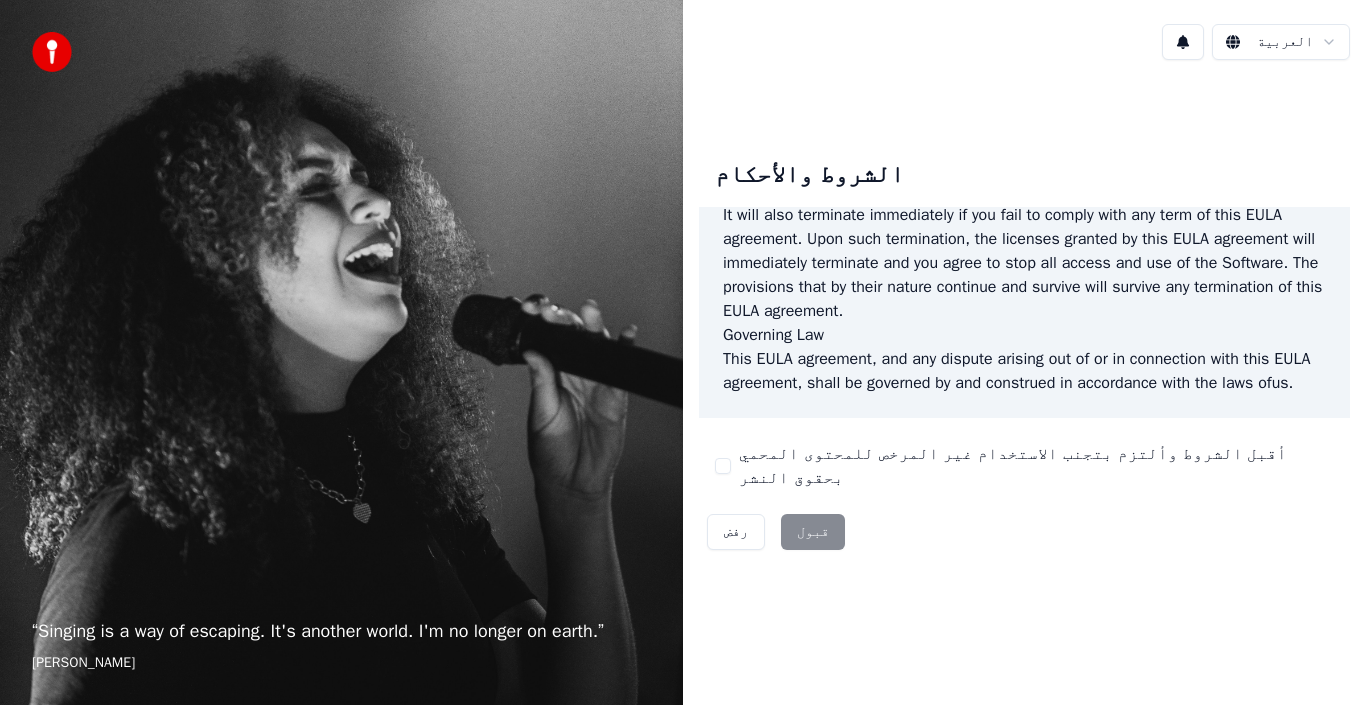 scroll, scrollTop: 1372, scrollLeft: 0, axis: vertical 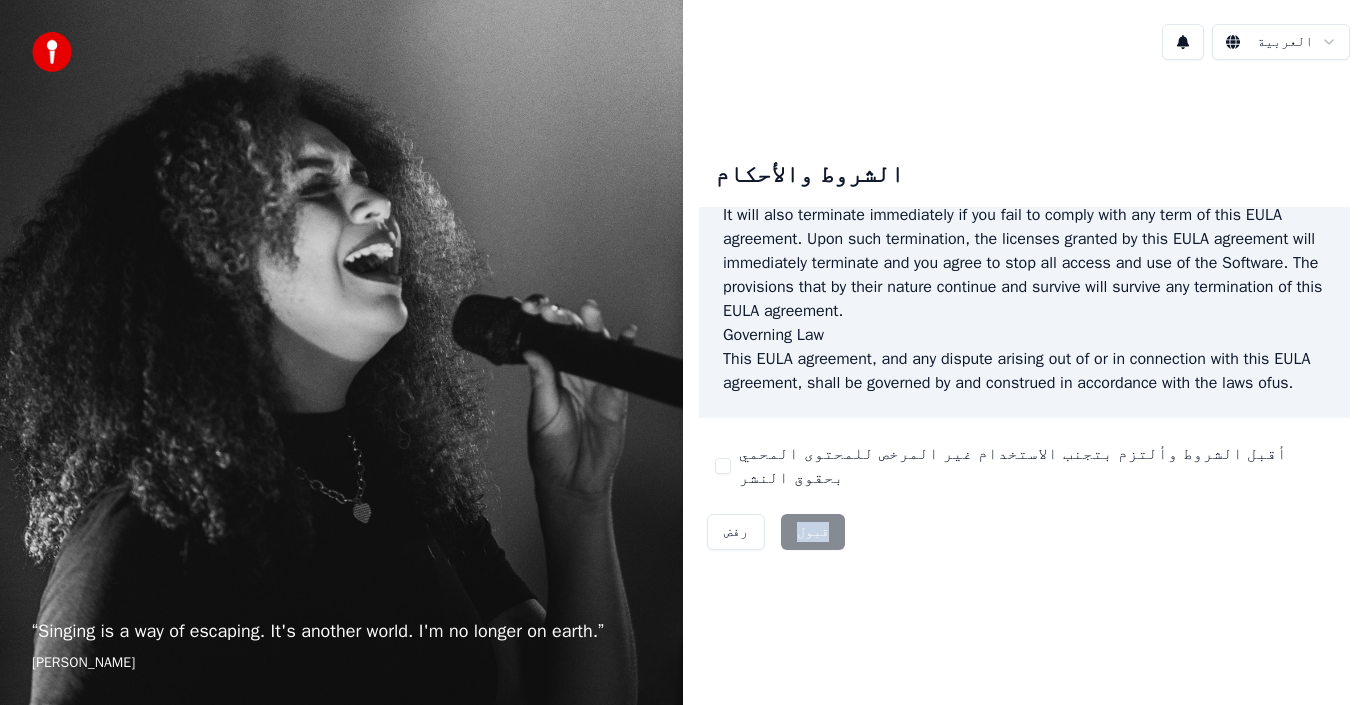 click on "رفض قبول" at bounding box center (776, 532) 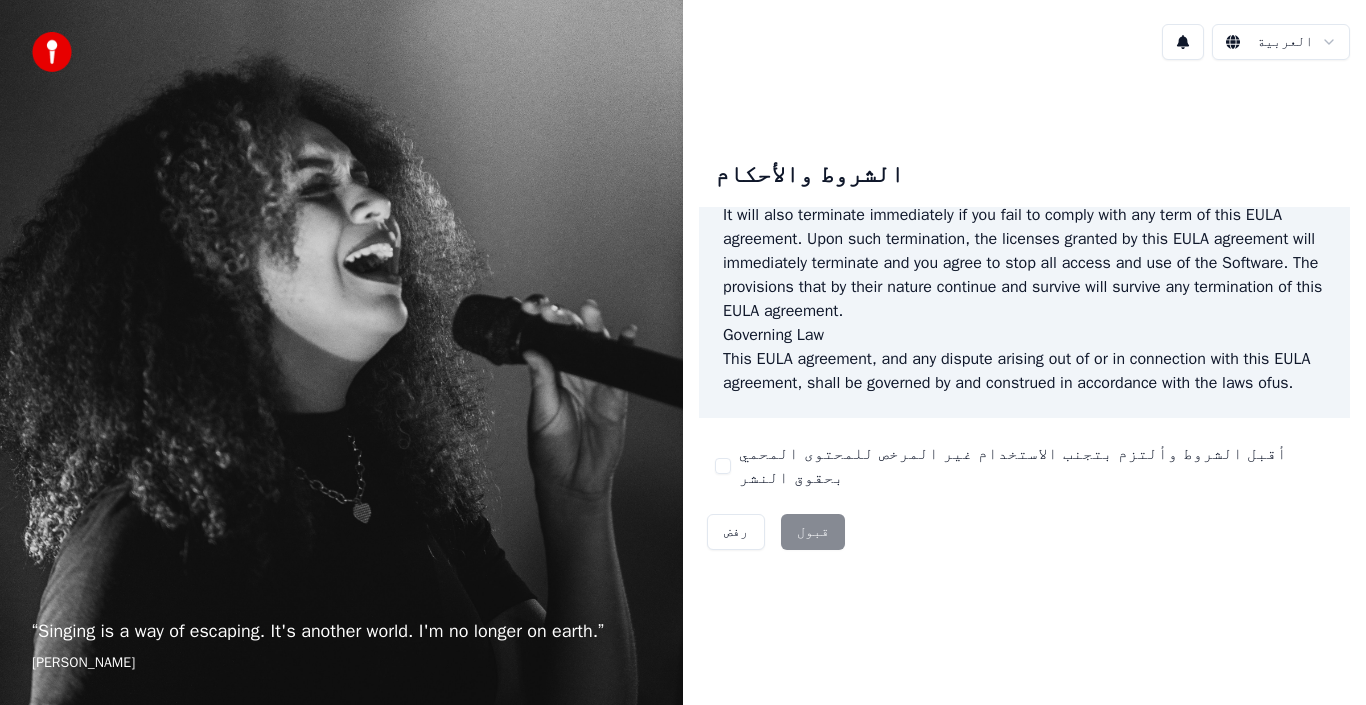 click on "أقبل الشروط وألتزم بتجنب الاستخدام غير المرخص للمحتوى المحمي بحقوق النشر" at bounding box center (1036, 466) 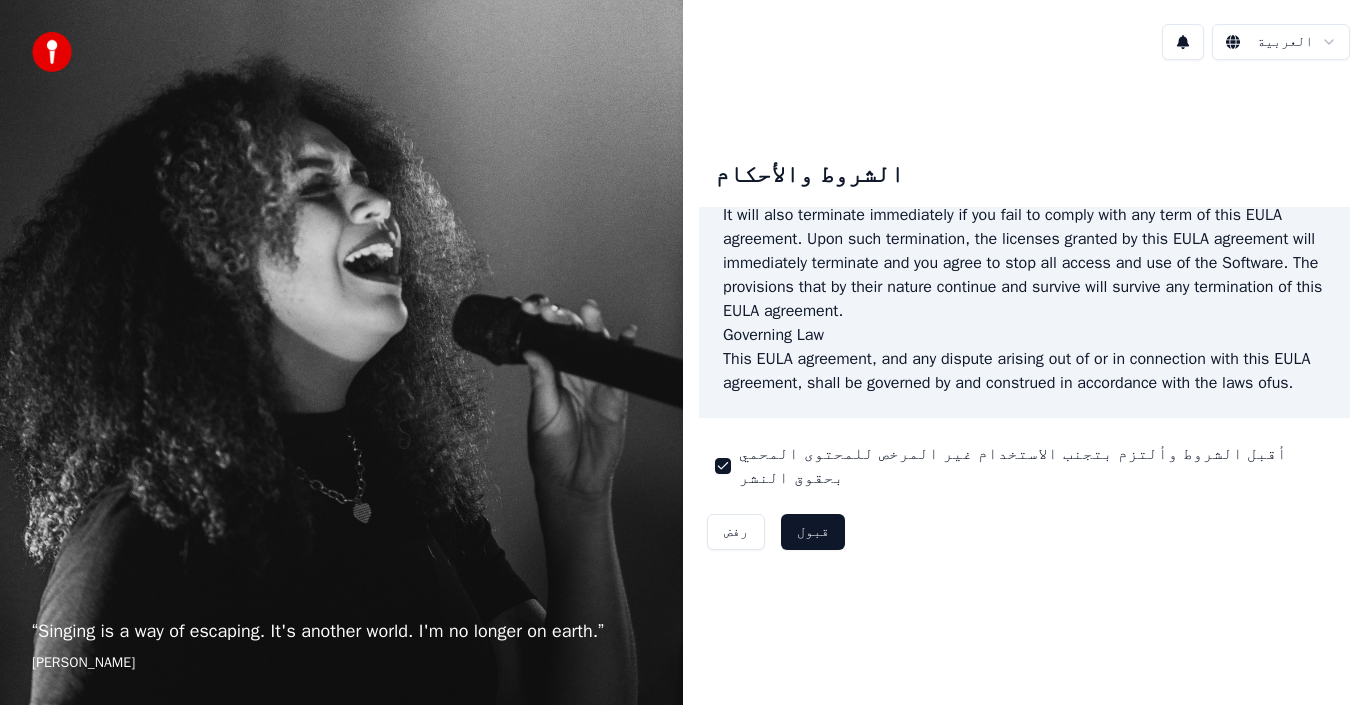 click on "أقبل الشروط وألتزم بتجنب الاستخدام غير المرخص للمحتوى المحمي بحقوق النشر" at bounding box center (1036, 466) 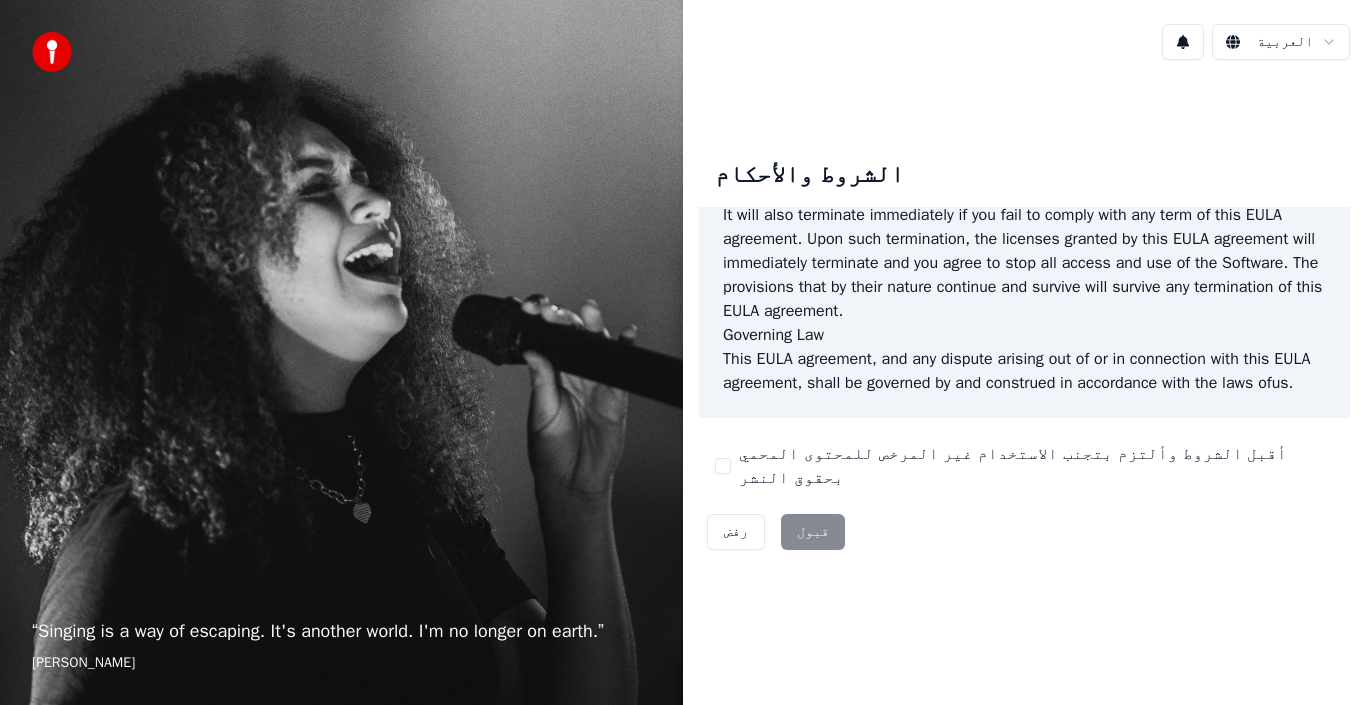 click on "End-User License Agreement (EULA) of   Youka This End-User License Agreement ("EULA") is a legal agreement between you and  Youka This EULA agreement governs your acquisition and use of our   Youka  software ("Software") directly from  Youka  or indirectly through a  Youka  authorized reseller or distributor (a "Reseller"). Please read this EULA agreement carefully before completing the installation process and using the   Youka  software. It provides a license to use the  Youka  software and contains warranty information and liability disclaimers. If you register for a free trial of the   Youka  software, this EULA agreement will also govern that trial. By clicking "accept" or installing and/or using the  Youka   software, you are confirming your acceptance of the Software and agreeing to become bound by the terms of this EULA agreement. This EULA agreement shall apply only to the Software supplied by   Youka Youka   EULA Template  for   Youka . License Grant Youka   Youka You are permitted to load the" at bounding box center (1024, 313) 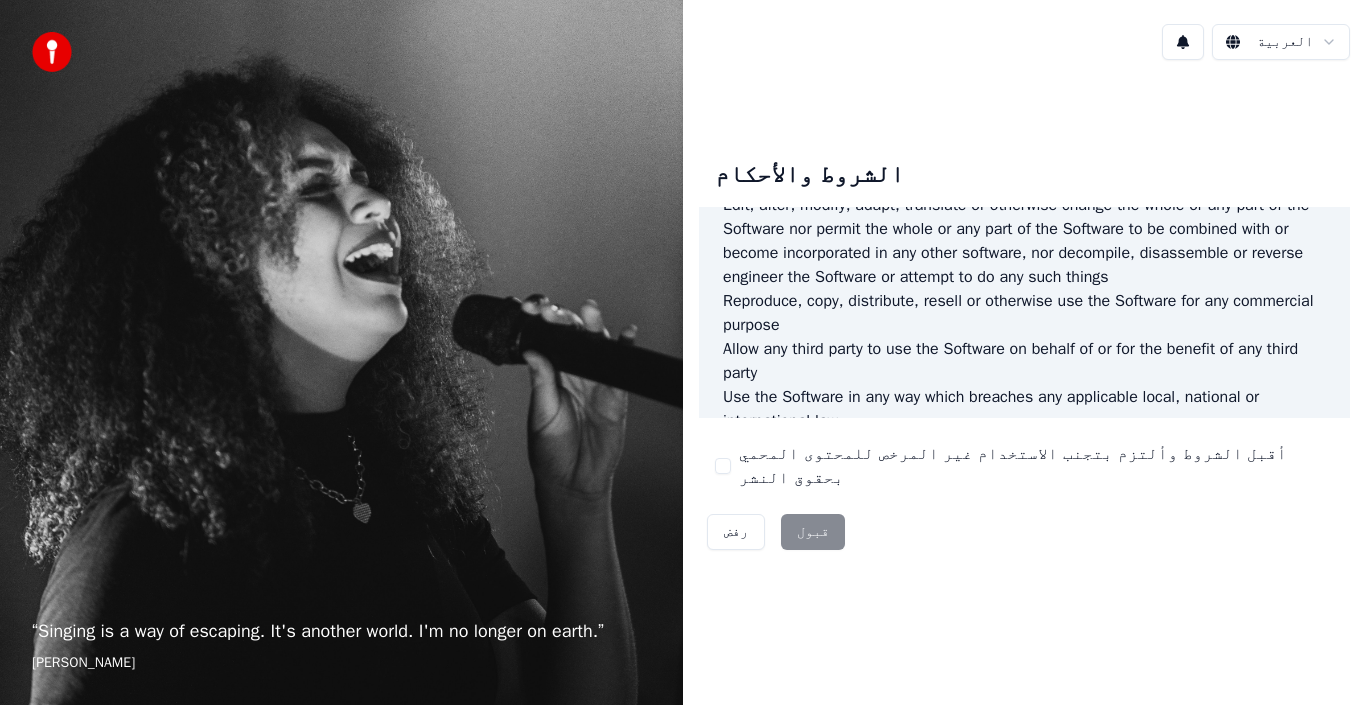 scroll, scrollTop: 1372, scrollLeft: 0, axis: vertical 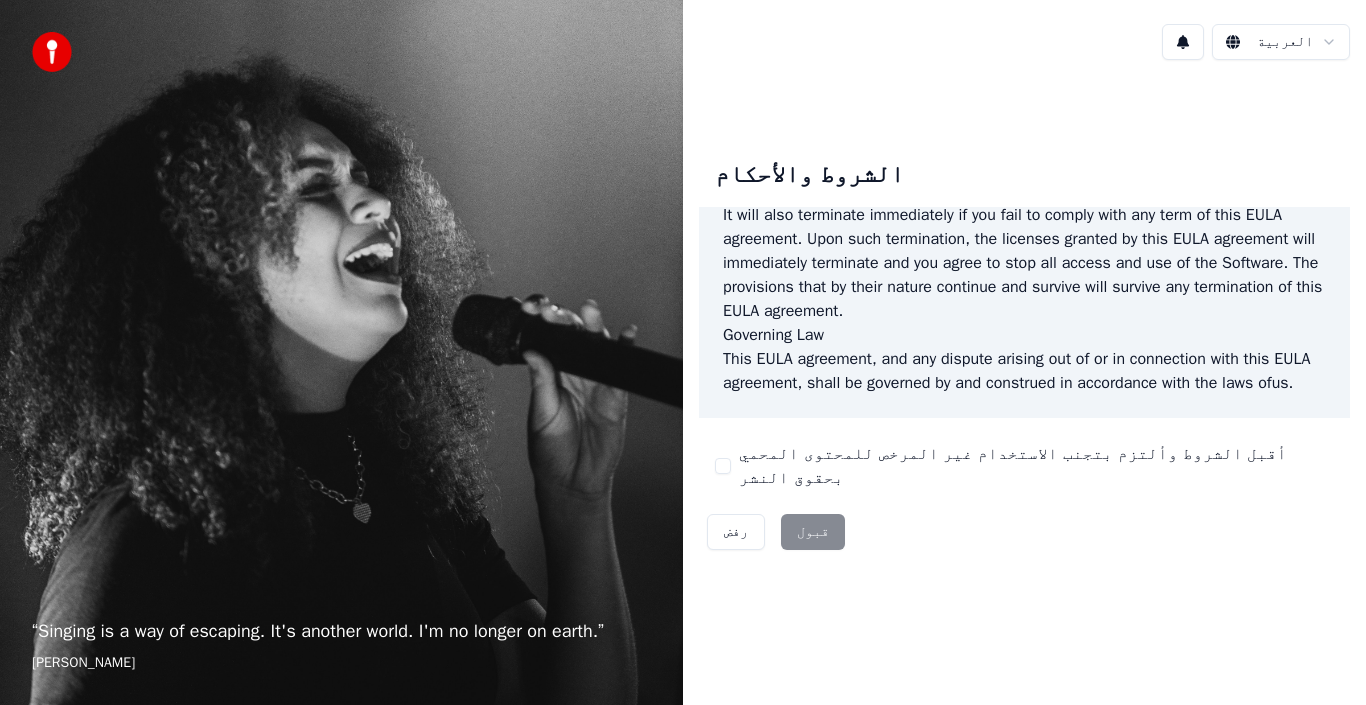 click on "رفض قبول" at bounding box center (776, 532) 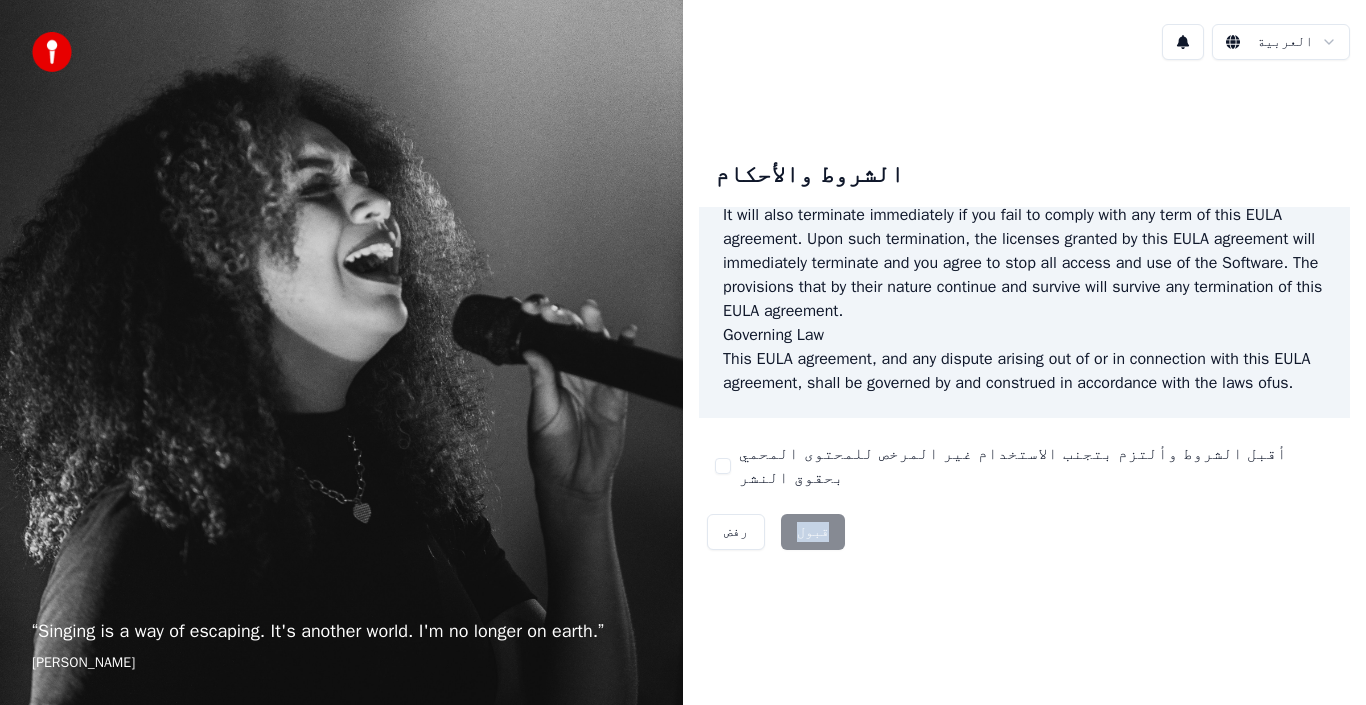 click on "رفض قبول" at bounding box center [776, 532] 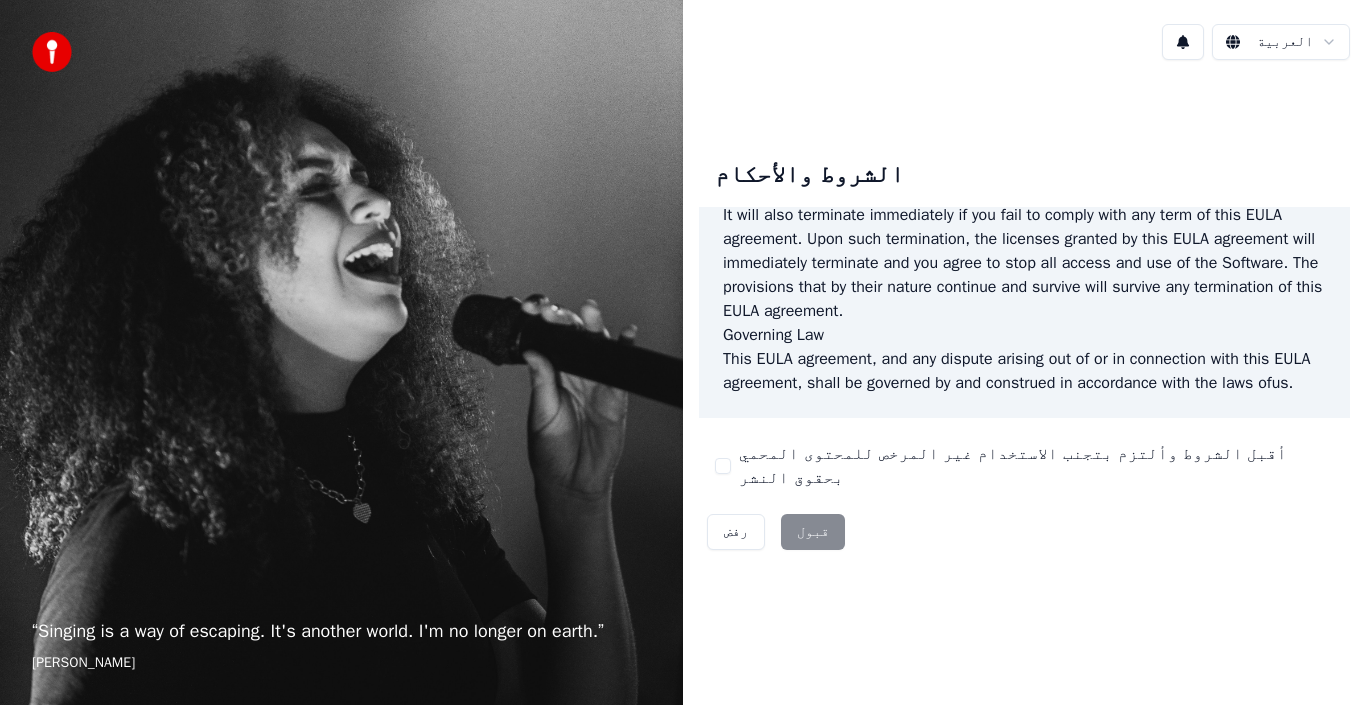 click on "رفض" at bounding box center [736, 532] 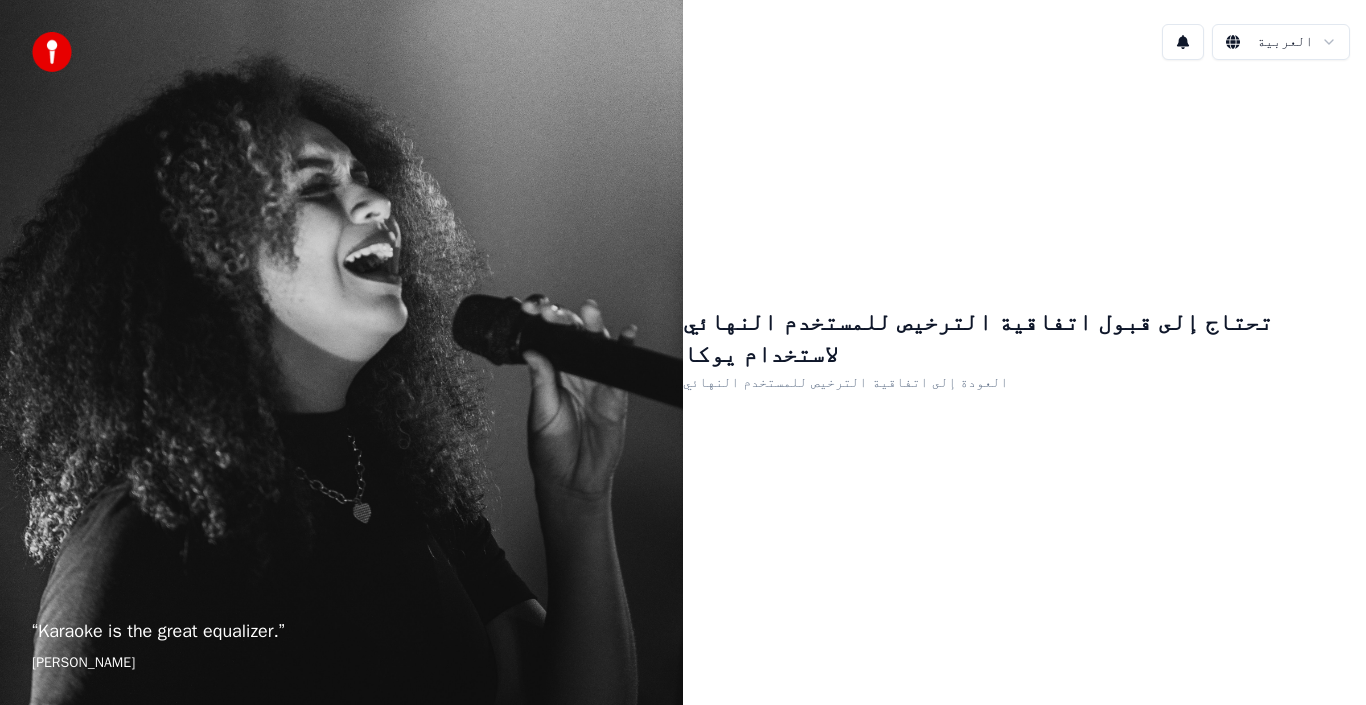 click on "العودة إلى اتفاقية الترخيص للمستخدم النهائي" at bounding box center (845, 382) 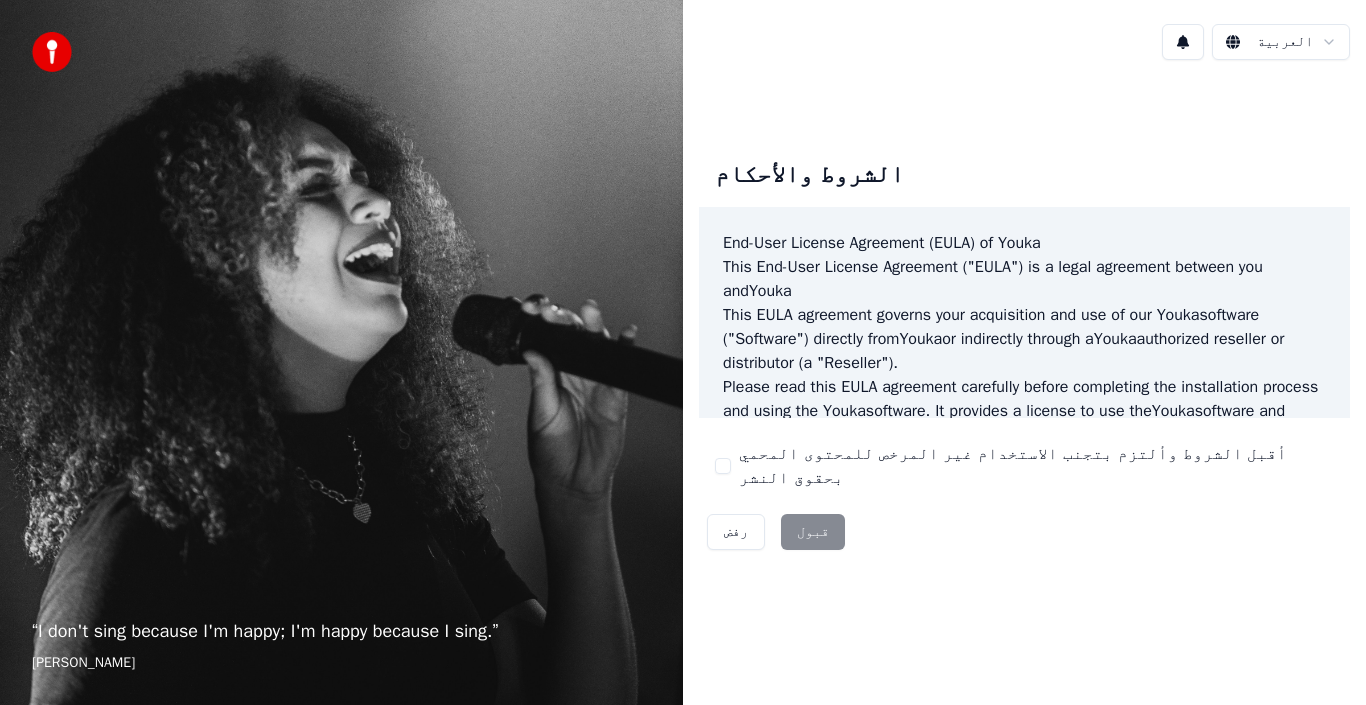 click on "رفض قبول" at bounding box center (776, 532) 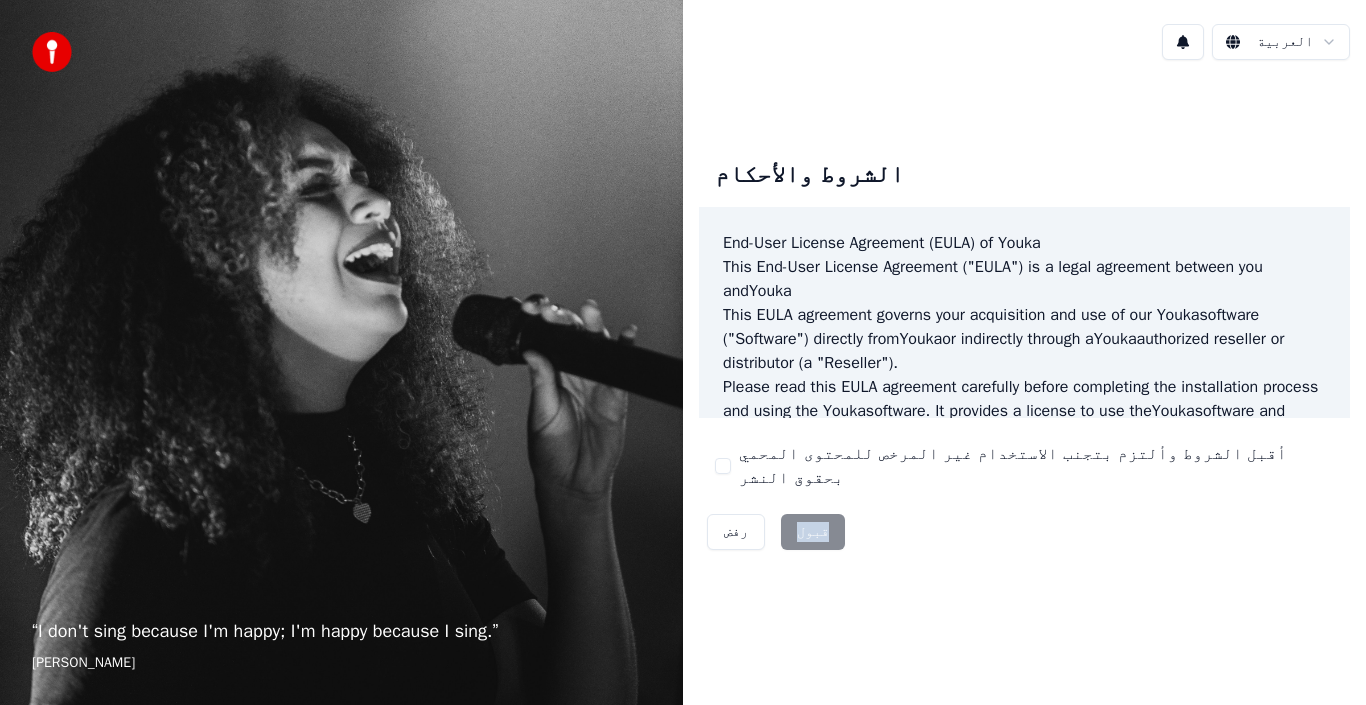 click on "رفض قبول" at bounding box center [776, 532] 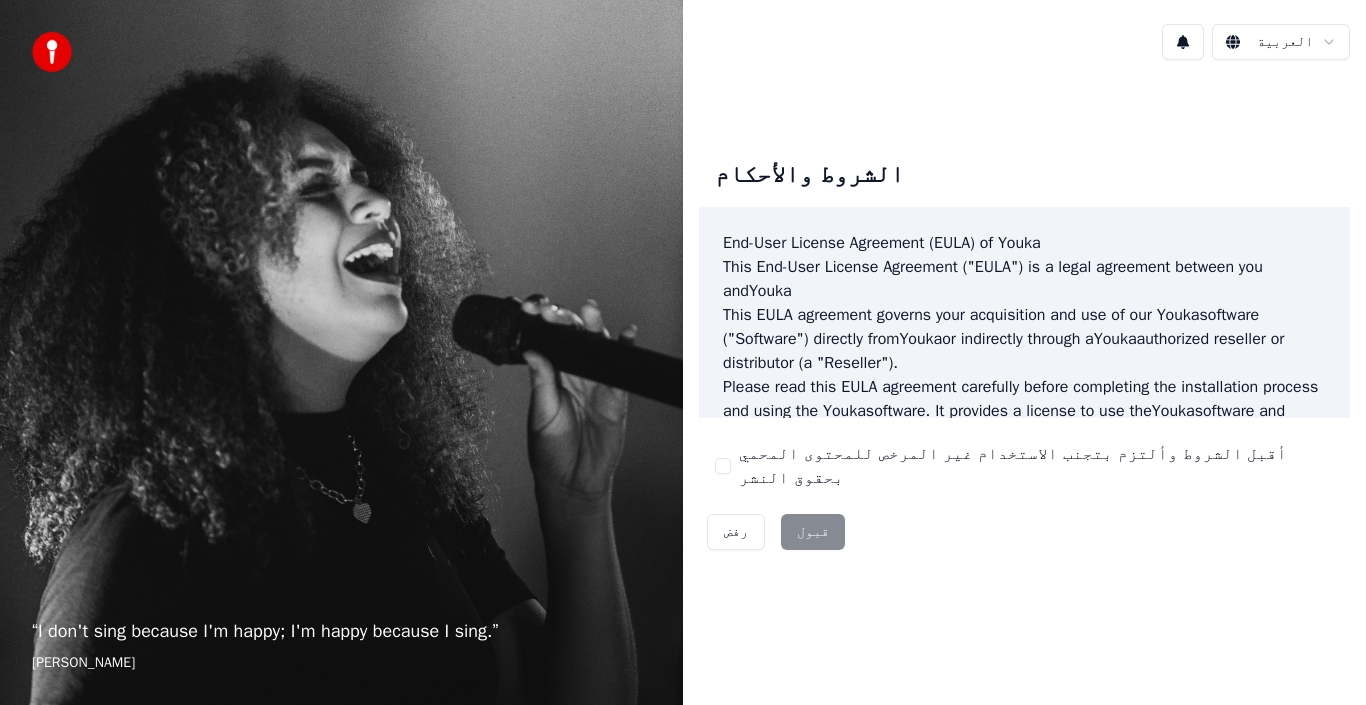 click on "“ I don't sing because I'm happy; I'm happy because I sing. ”" at bounding box center (341, 631) 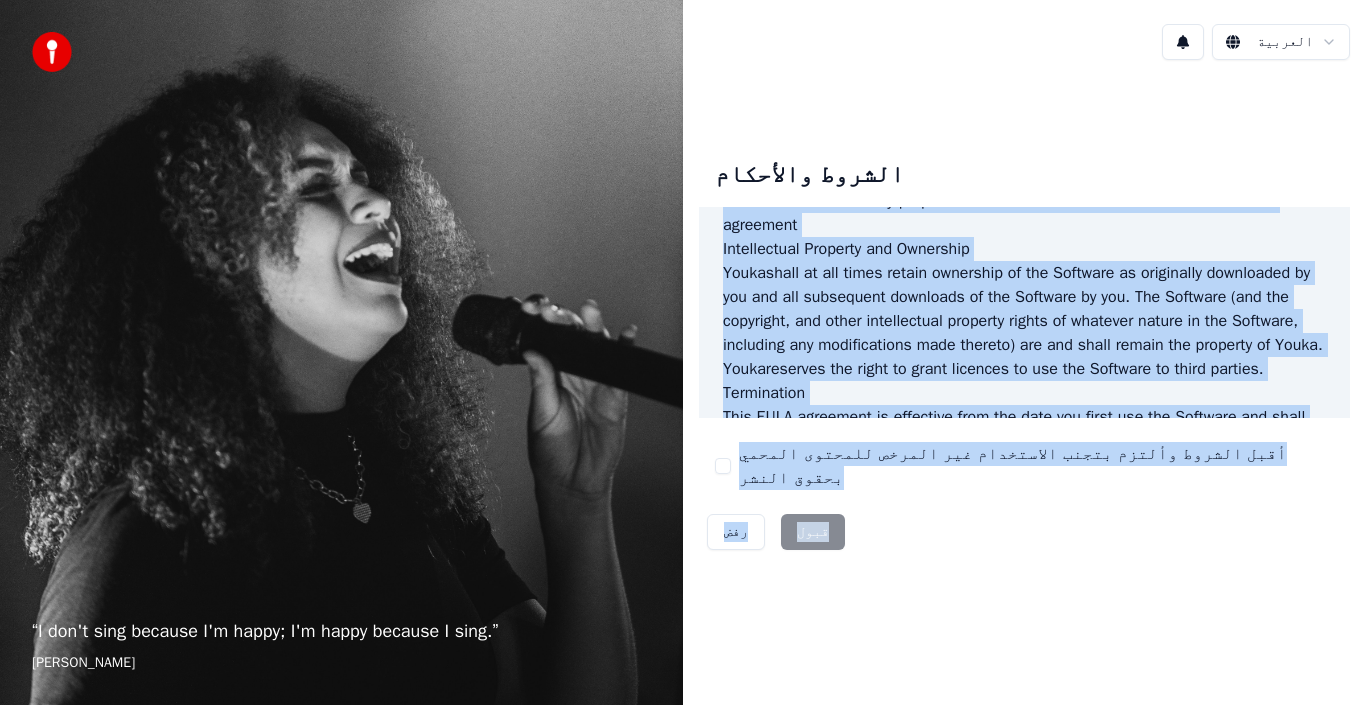 scroll, scrollTop: 1372, scrollLeft: 0, axis: vertical 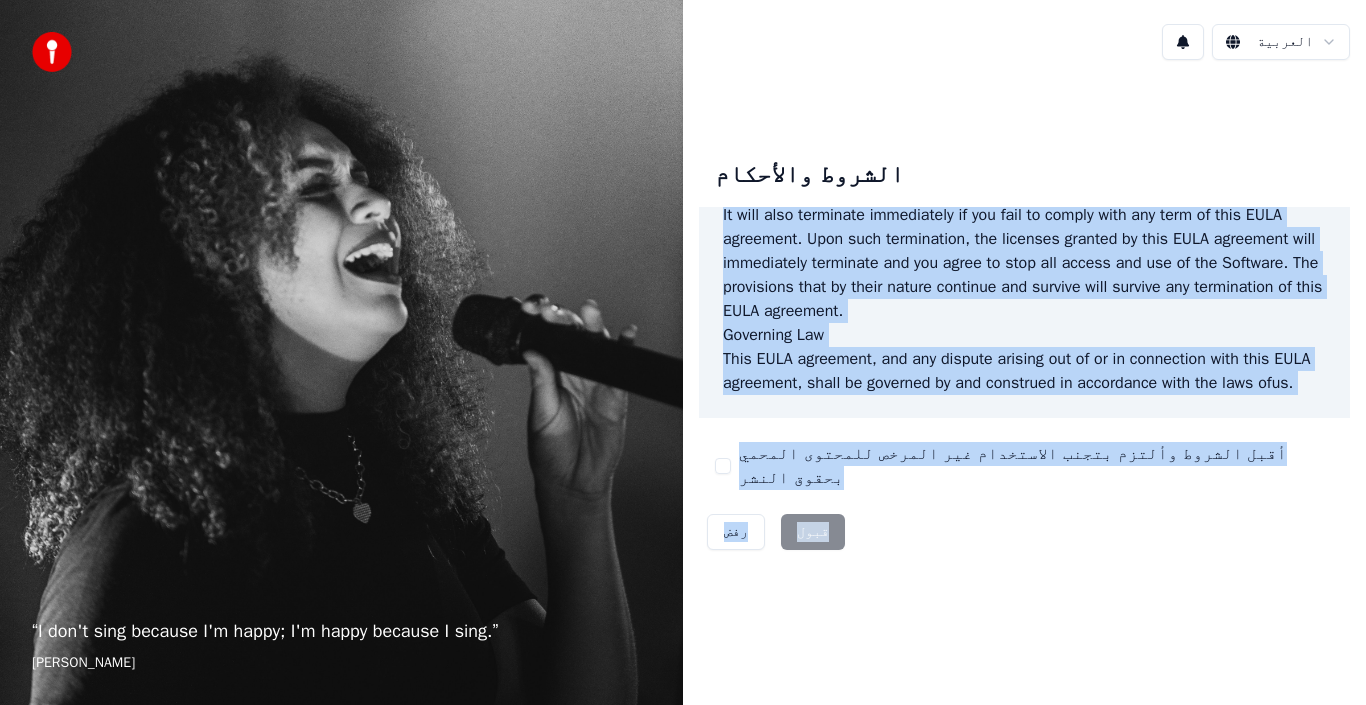 drag, startPoint x: 1260, startPoint y: 178, endPoint x: 895, endPoint y: 718, distance: 651.786 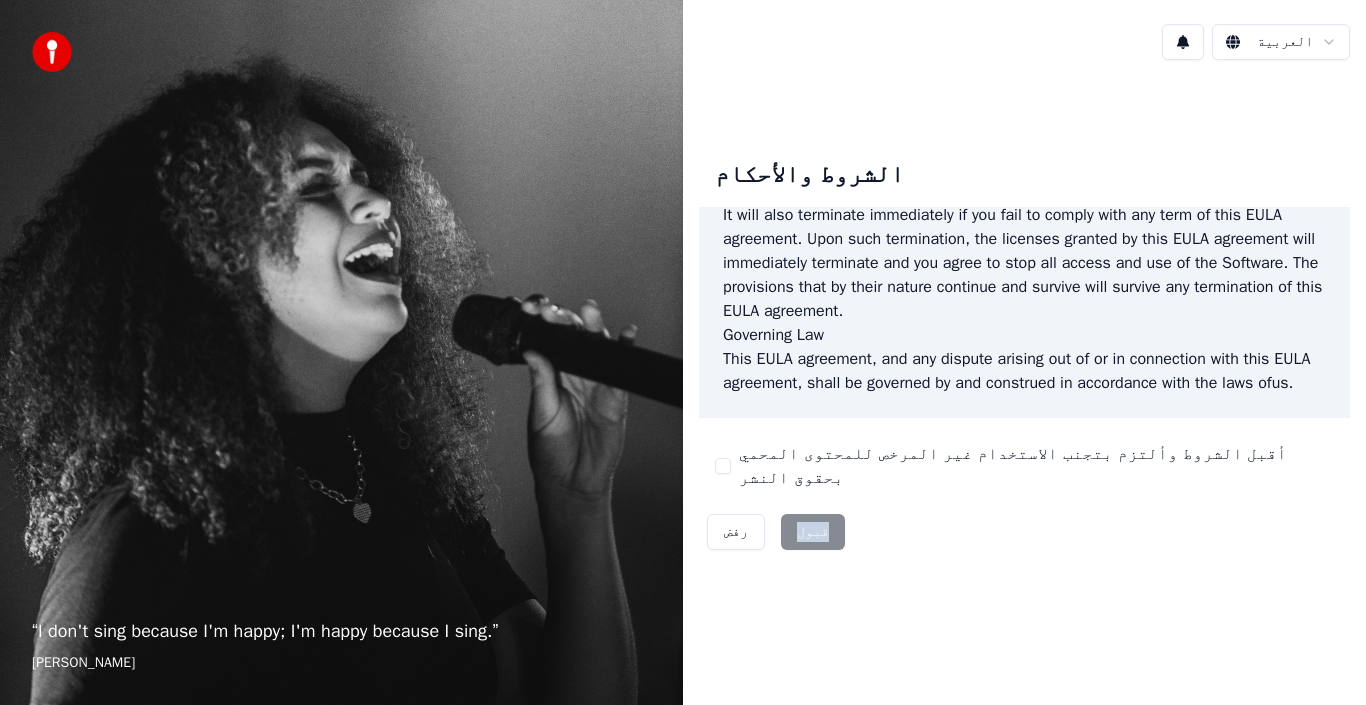click on "رفض قبول" at bounding box center [776, 532] 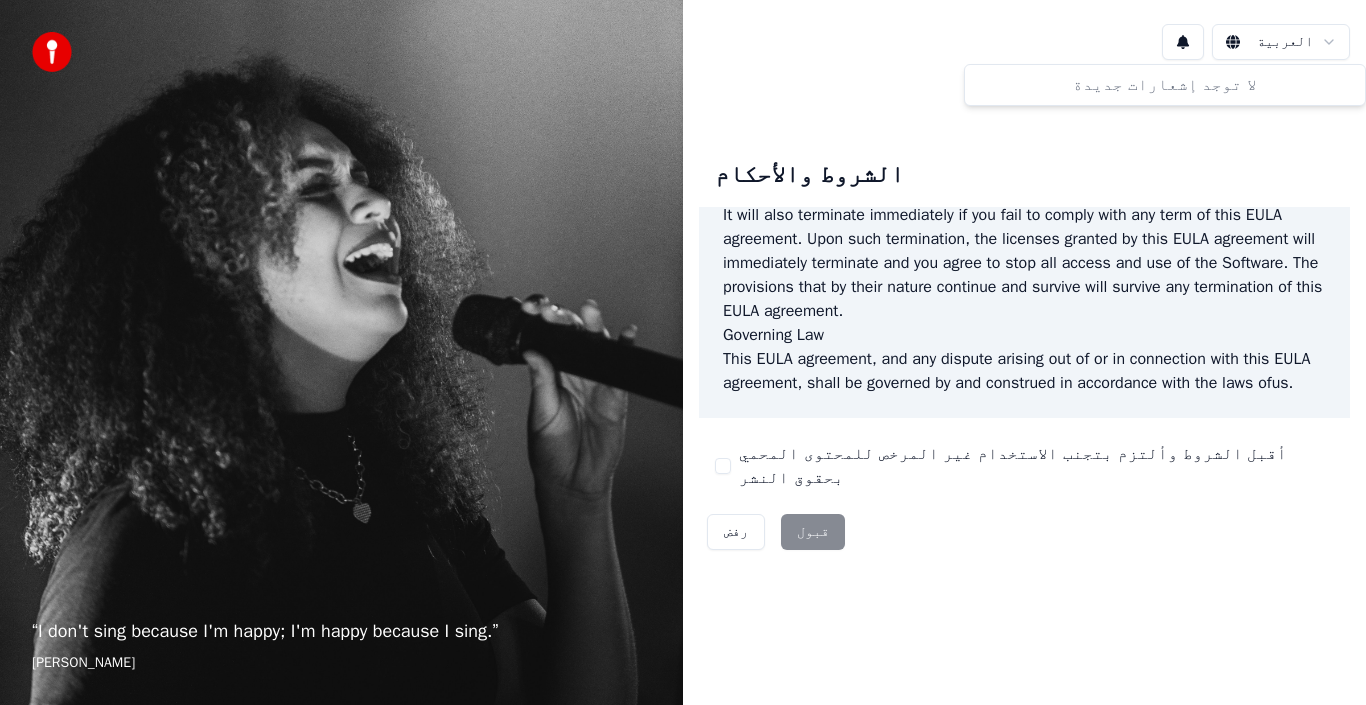 click on "لا توجد إشعارات جديدة" at bounding box center (1165, 85) 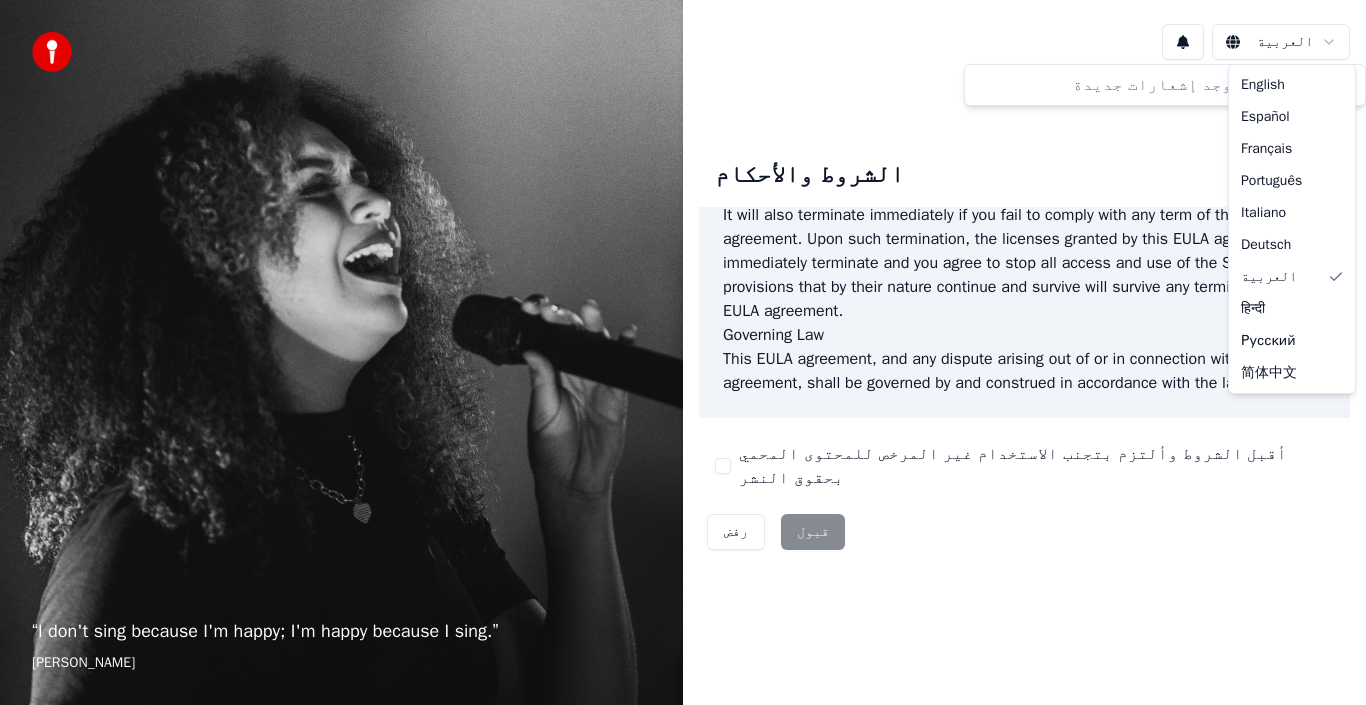 click on "“ I don't sing because I'm happy; I'm happy because I sing. ” William James العربية الشروط والأحكام End-User License Agreement (EULA) of   Youka This End-User License Agreement ("EULA") is a legal agreement between you and  Youka This EULA agreement governs your acquisition and use of our   Youka  software ("Software") directly from  Youka  or indirectly through a  Youka  authorized reseller or distributor (a "Reseller"). Please read this EULA agreement carefully before completing the installation process and using the   Youka  software. It provides a license to use the  Youka  software and contains warranty information and liability disclaimers. If you register for a free trial of the   Youka  software, this EULA agreement will also govern that trial. By clicking "accept" or installing and/or using the  Youka   software, you are confirming your acceptance of the Software and agreeing to become bound by the terms of this EULA agreement.   Youka Youka   EULA Template  for   Youka ." at bounding box center [683, 352] 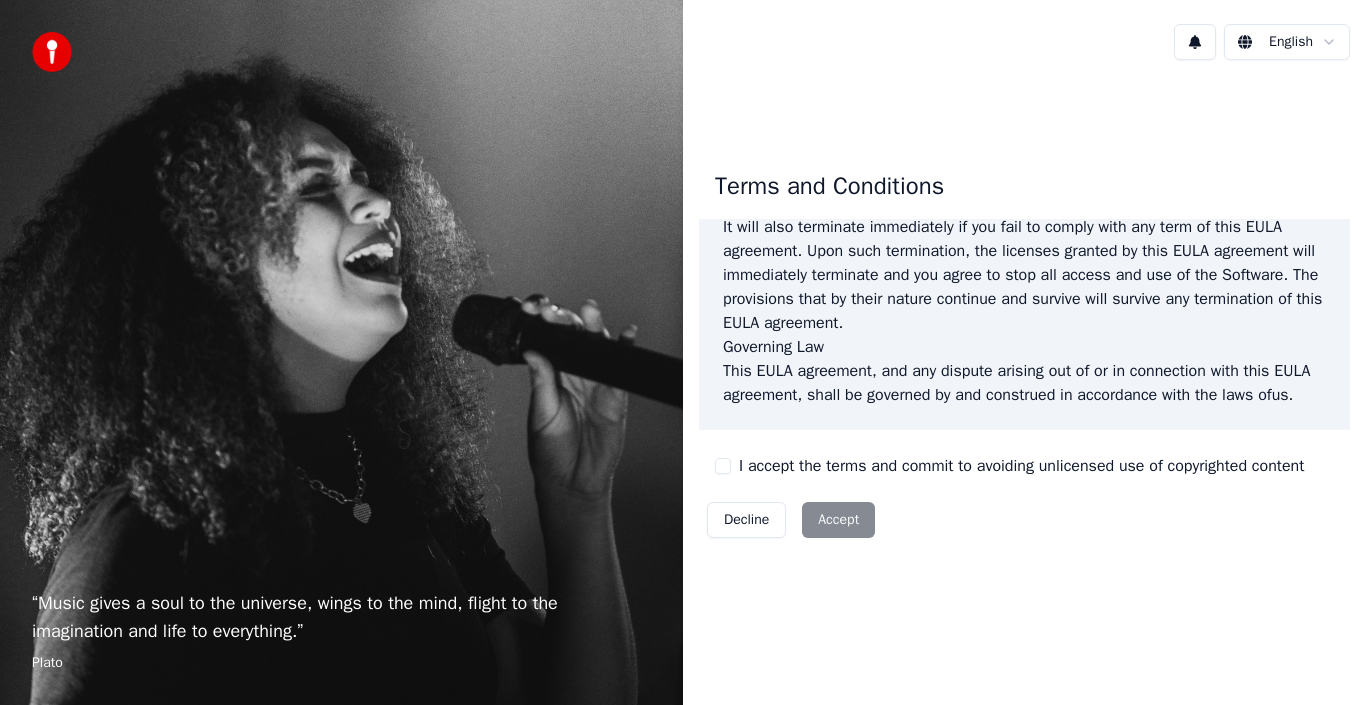 click on "Decline Accept" at bounding box center (791, 520) 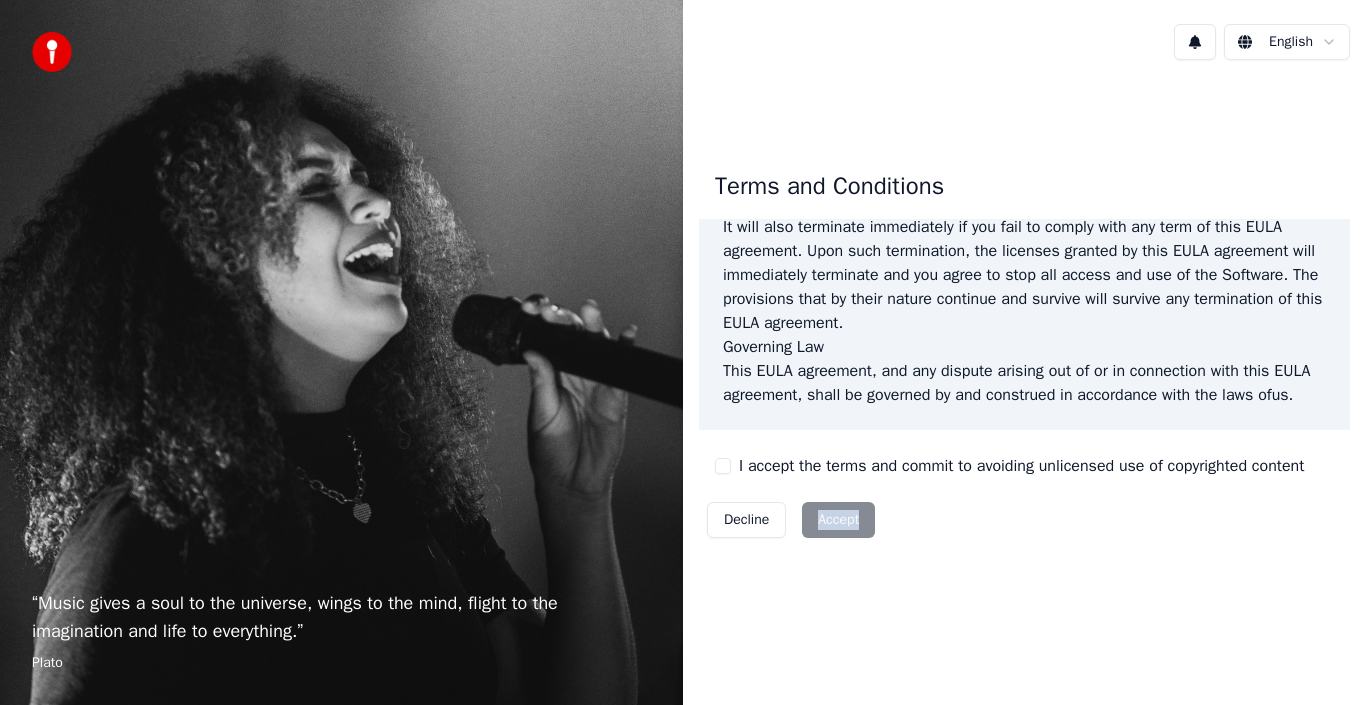 click on "Decline Accept" at bounding box center (791, 520) 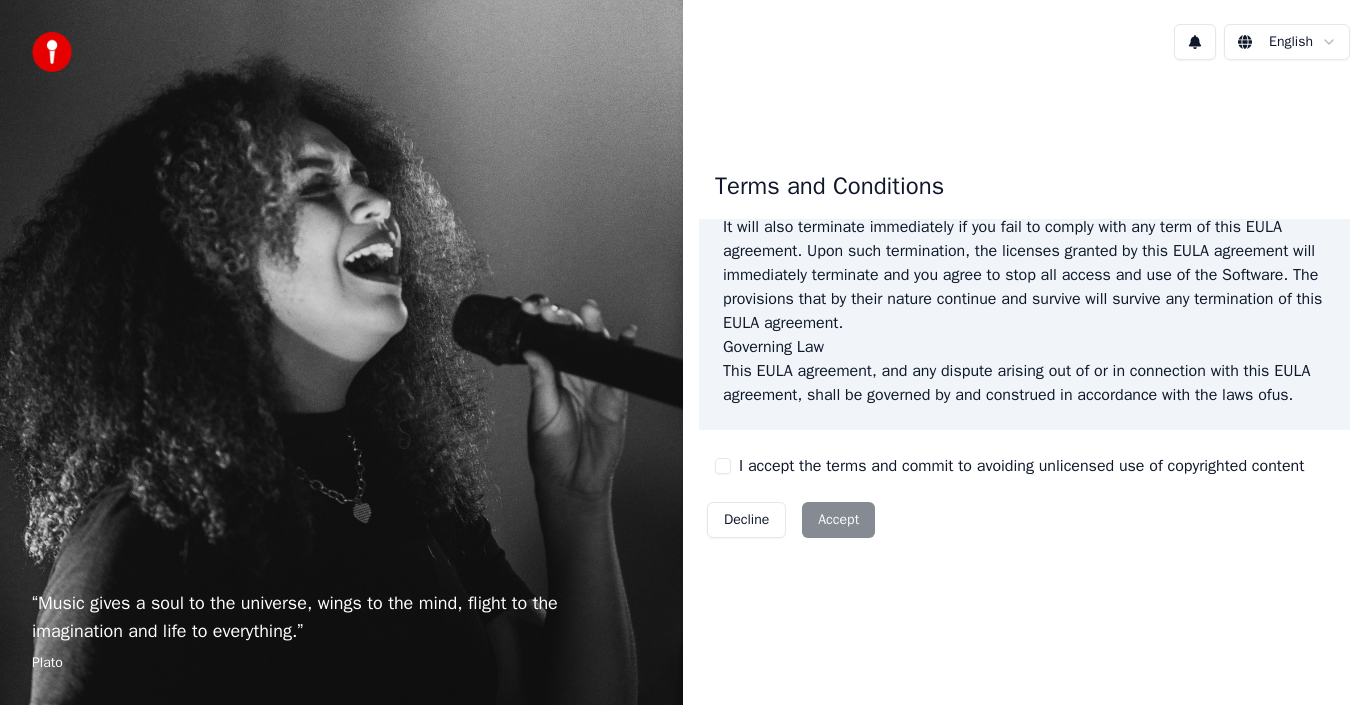 click on "Terms and Conditions End-User License Agreement ([PERSON_NAME]) of   Youka This End-User License Agreement ("[PERSON_NAME]") is a legal agreement between you and  Youka This [PERSON_NAME] agreement governs your acquisition and use of our   Youka  software ("Software") directly from  Youka  or indirectly through a  Youka  authorized reseller or distributor (a "Reseller"). Please read this [PERSON_NAME] agreement carefully before completing the installation process and using the   Youka  software. It provides a license to use the  Youka  software and contains warranty information and liability disclaimers. If you register for a free trial of the   Youka  software, this [PERSON_NAME] agreement will also govern that trial. By clicking "accept" or installing and/or using the  Youka   software, you are confirming your acceptance of the Software and agreeing to become bound by the terms of this [PERSON_NAME] agreement. This [PERSON_NAME] agreement shall apply only to the Software supplied by   [PERSON_NAME] Template  for   Youka . License [PERSON_NAME]" at bounding box center [1024, 350] 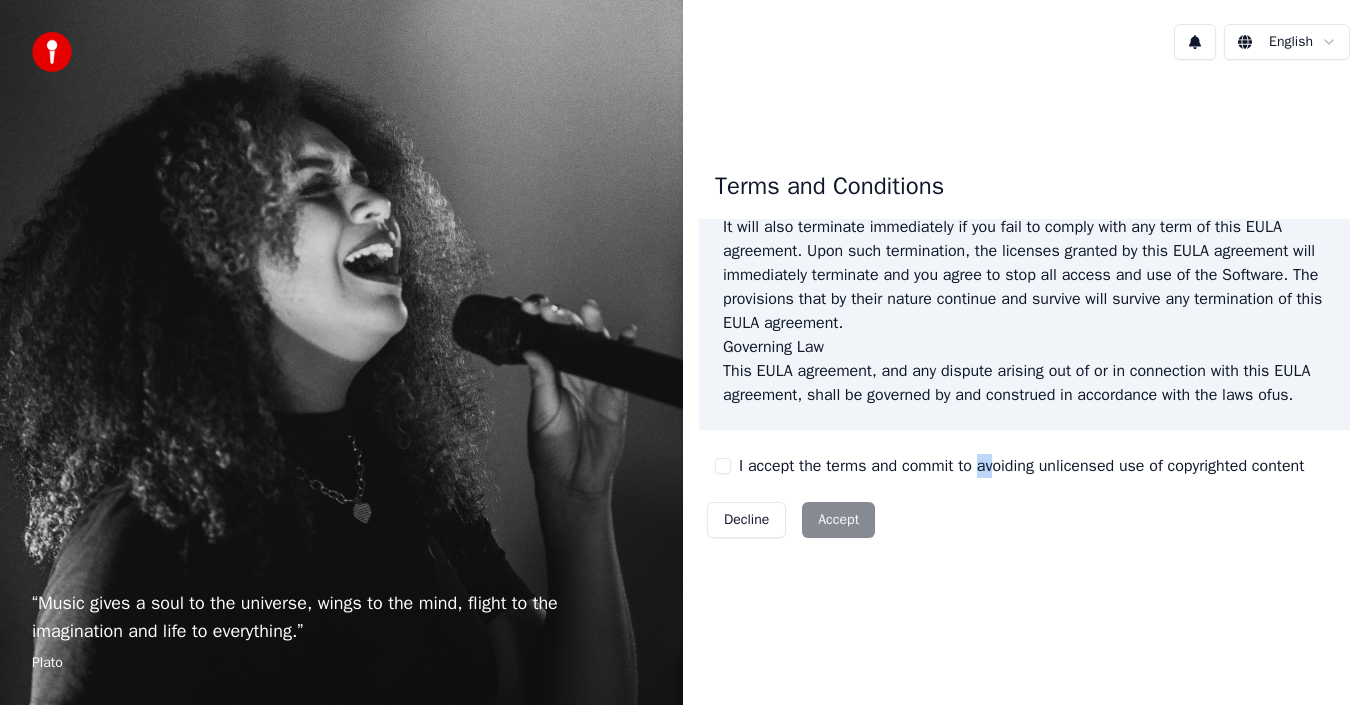 drag, startPoint x: 963, startPoint y: 488, endPoint x: 833, endPoint y: 486, distance: 130.01538 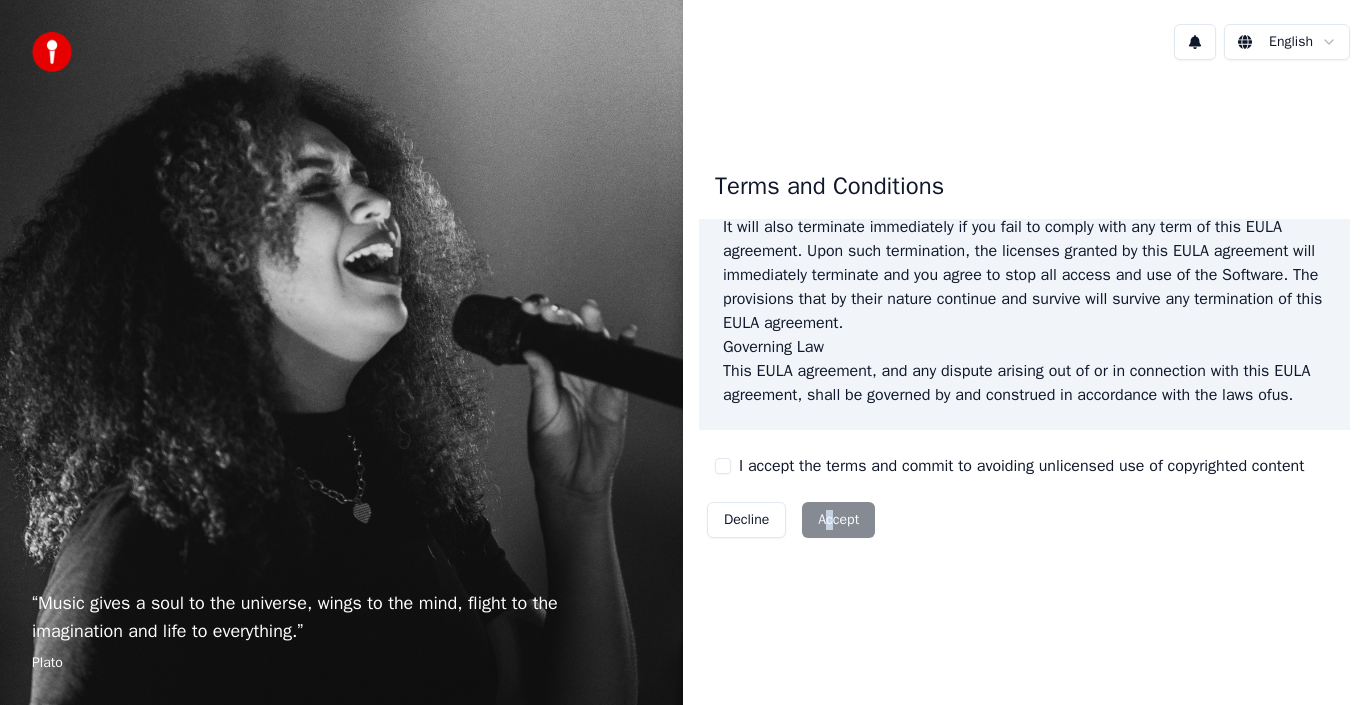 drag, startPoint x: 833, startPoint y: 486, endPoint x: 751, endPoint y: 491, distance: 82.1523 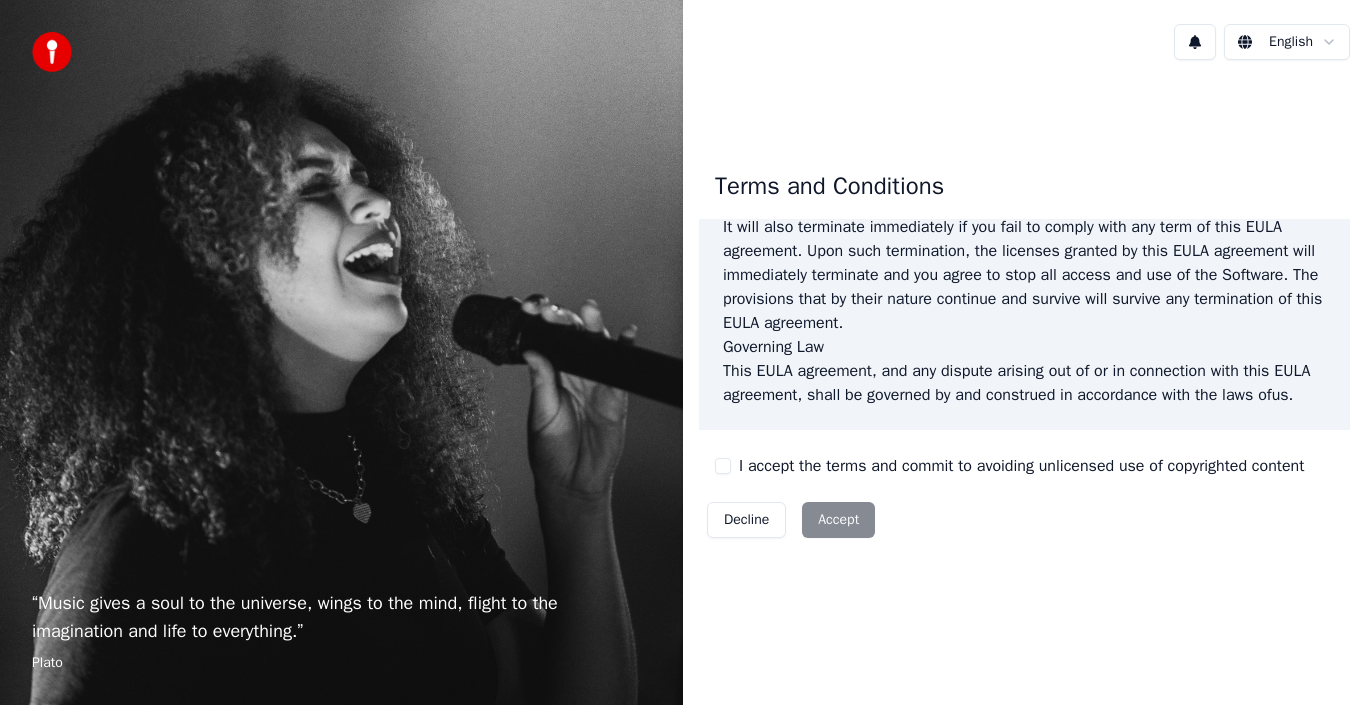 drag, startPoint x: 732, startPoint y: 468, endPoint x: 749, endPoint y: 461, distance: 18.384777 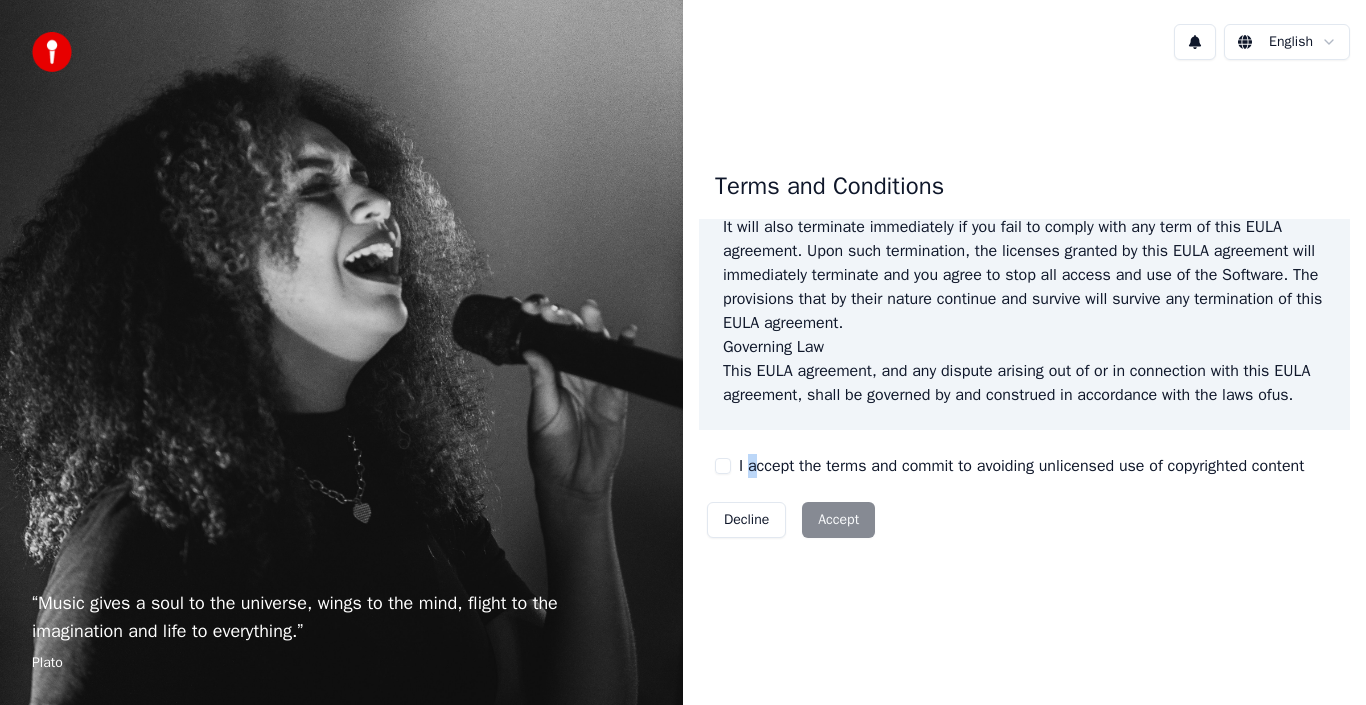 click on "“ Music gives a soul to the universe, wings to the mind, flight to the imagination and life to everything. ” Plato English Terms and Conditions End-User License Agreement (EULA) of   Youka This End-User License Agreement ("EULA") is a legal agreement between you and  Youka This EULA agreement governs your acquisition and use of our   Youka  software ("Software") directly from  Youka  or indirectly through a  Youka  authorized reseller or distributor (a "Reseller"). Please read this EULA agreement carefully before completing the installation process and using the   Youka  software. It provides a license to use the  Youka  software and contains warranty information and liability disclaimers. If you register for a free trial of the   Youka  software, this EULA agreement will also govern that trial. By clicking "accept" or installing and/or using the  Youka   software, you are confirming your acceptance of the Software and agreeing to become bound by the terms of this EULA agreement.   Youka Youka    for   ." at bounding box center [683, 352] 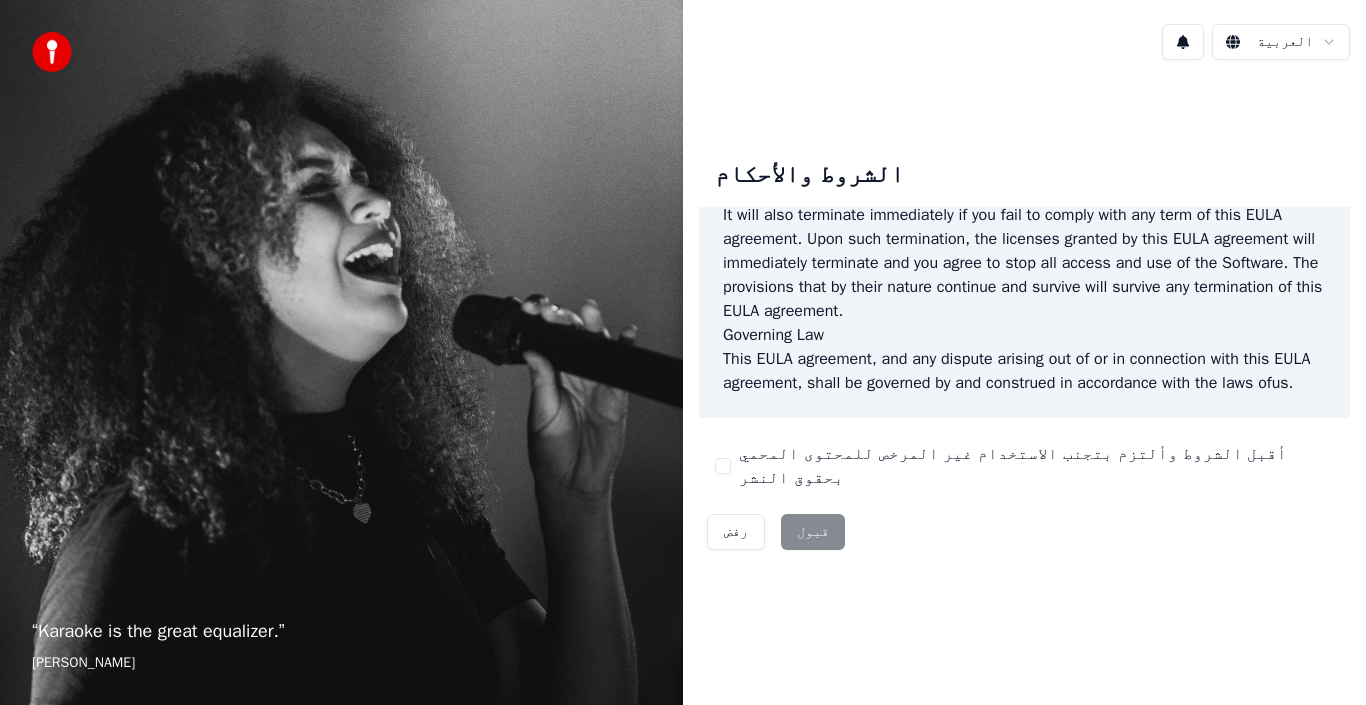 drag, startPoint x: 1268, startPoint y: 451, endPoint x: 961, endPoint y: 474, distance: 307.86035 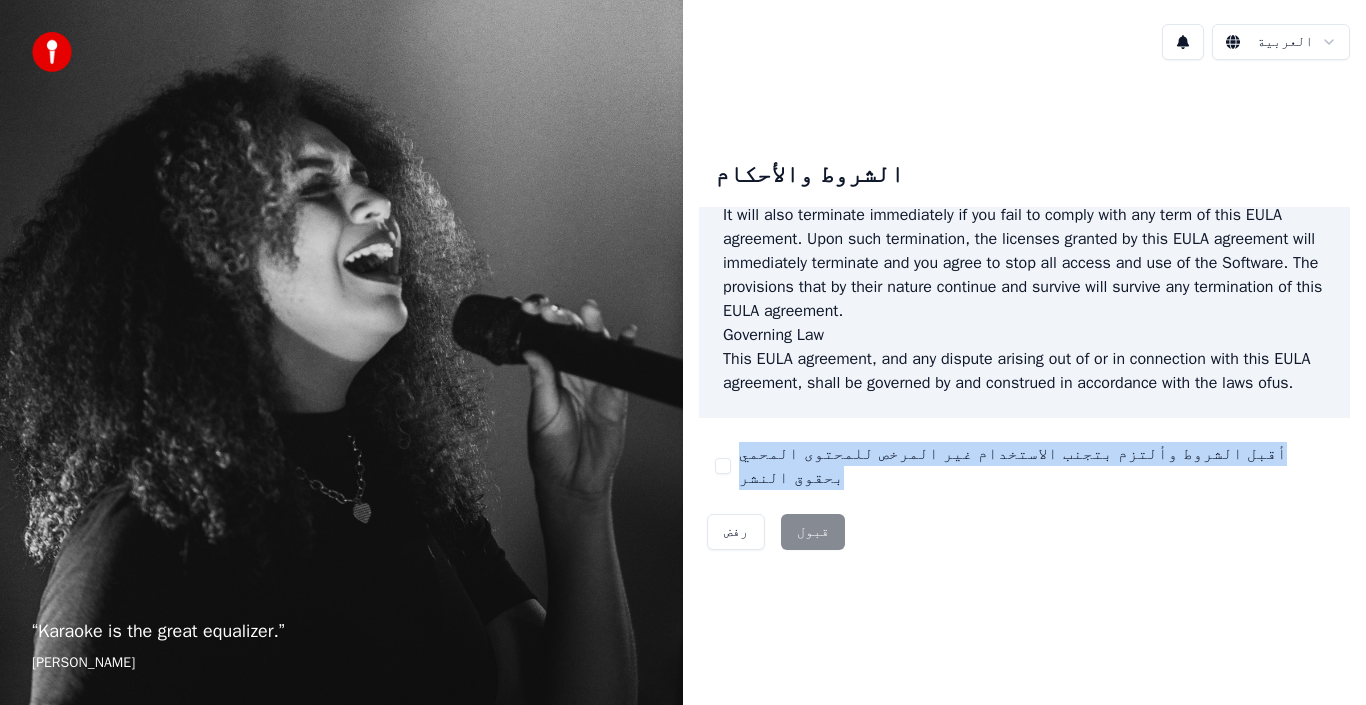 click on "الشروط والأحكام End-User License Agreement ([PERSON_NAME]) of   Youka This End-User License Agreement ("[PERSON_NAME]") is a legal agreement between you and  Youka This [PERSON_NAME] agreement governs your acquisition and use of our   Youka  software ("Software") directly from  Youka  or indirectly through a  Youka  authorized reseller or distributor (a "Reseller"). Please read this [PERSON_NAME] agreement carefully before completing the installation process and using the   Youka  software. It provides a license to use the  Youka  software and contains warranty information and liability disclaimers. If you register for a free trial of the   Youka  software, this [PERSON_NAME] agreement will also govern that trial. By clicking "accept" or installing and/or using the  Youka   software, you are confirming your acceptance of the Software and agreeing to become bound by the terms of this [PERSON_NAME] agreement. This [PERSON_NAME] agreement shall apply only to the Software supplied by   [PERSON_NAME] Template  for   Youka . License [PERSON_NAME]" at bounding box center [1024, 350] 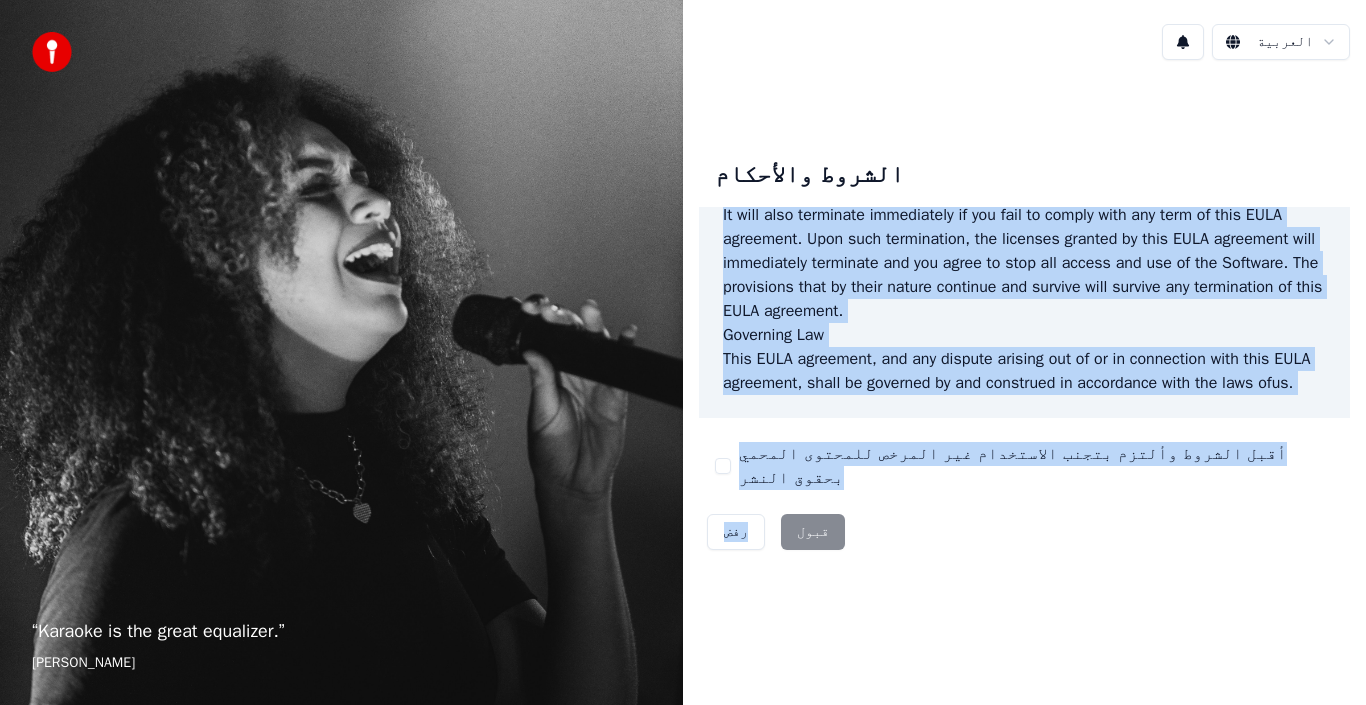 drag, startPoint x: 1321, startPoint y: 154, endPoint x: 790, endPoint y: 628, distance: 711.78436 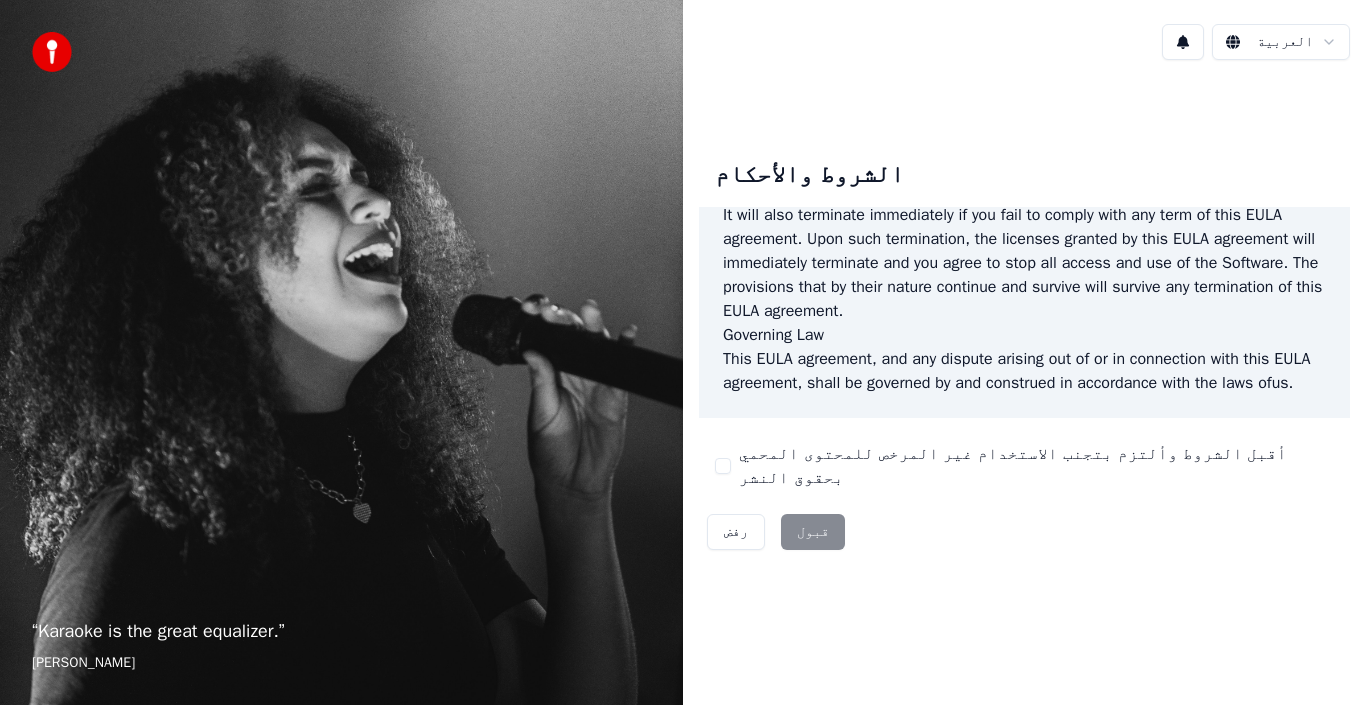 click on "الشروط والأحكام End-User License Agreement ([PERSON_NAME]) of   Youka This End-User License Agreement ("[PERSON_NAME]") is a legal agreement between you and  Youka This [PERSON_NAME] agreement governs your acquisition and use of our   Youka  software ("Software") directly from  Youka  or indirectly through a  Youka  authorized reseller or distributor (a "Reseller"). Please read this [PERSON_NAME] agreement carefully before completing the installation process and using the   Youka  software. It provides a license to use the  Youka  software and contains warranty information and liability disclaimers. If you register for a free trial of the   Youka  software, this [PERSON_NAME] agreement will also govern that trial. By clicking "accept" or installing and/or using the  Youka   software, you are confirming your acceptance of the Software and agreeing to become bound by the terms of this [PERSON_NAME] agreement. This [PERSON_NAME] agreement shall apply only to the Software supplied by   [PERSON_NAME] Template  for   Youka . License [PERSON_NAME]" at bounding box center (1024, 350) 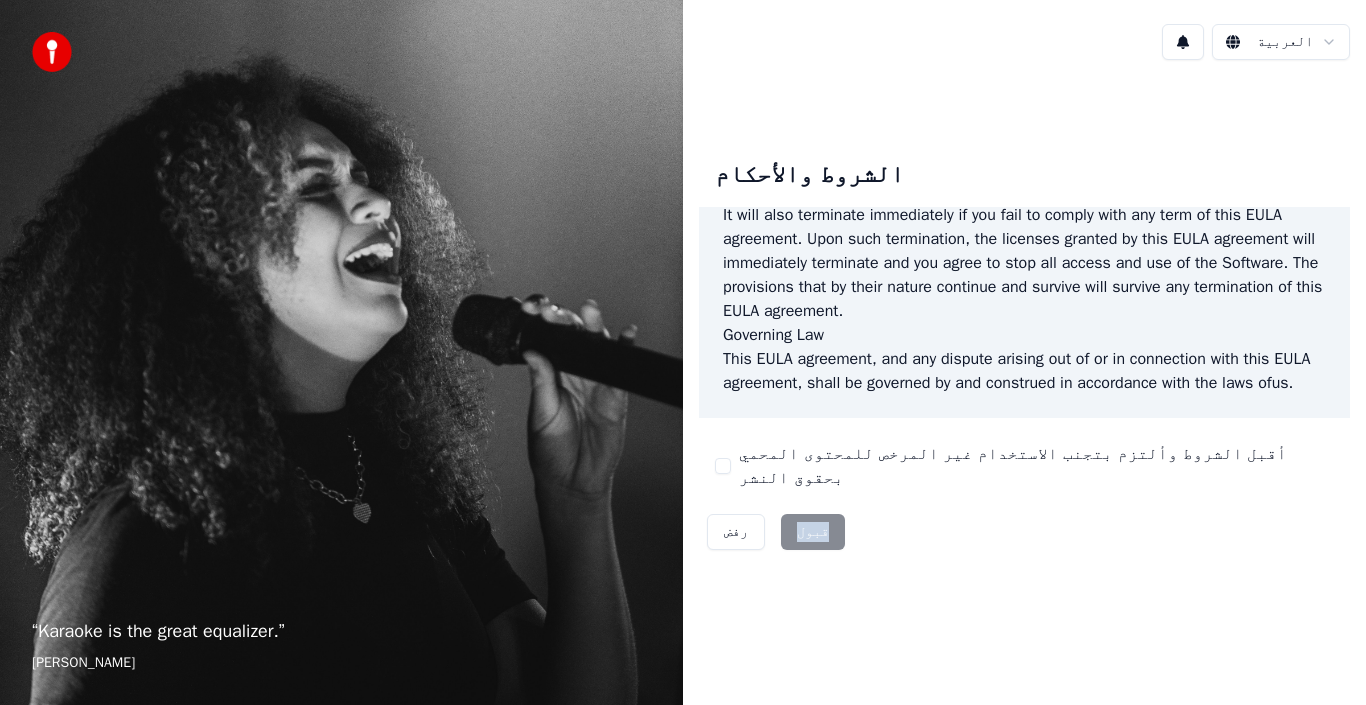 click on "رفض قبول" at bounding box center (776, 532) 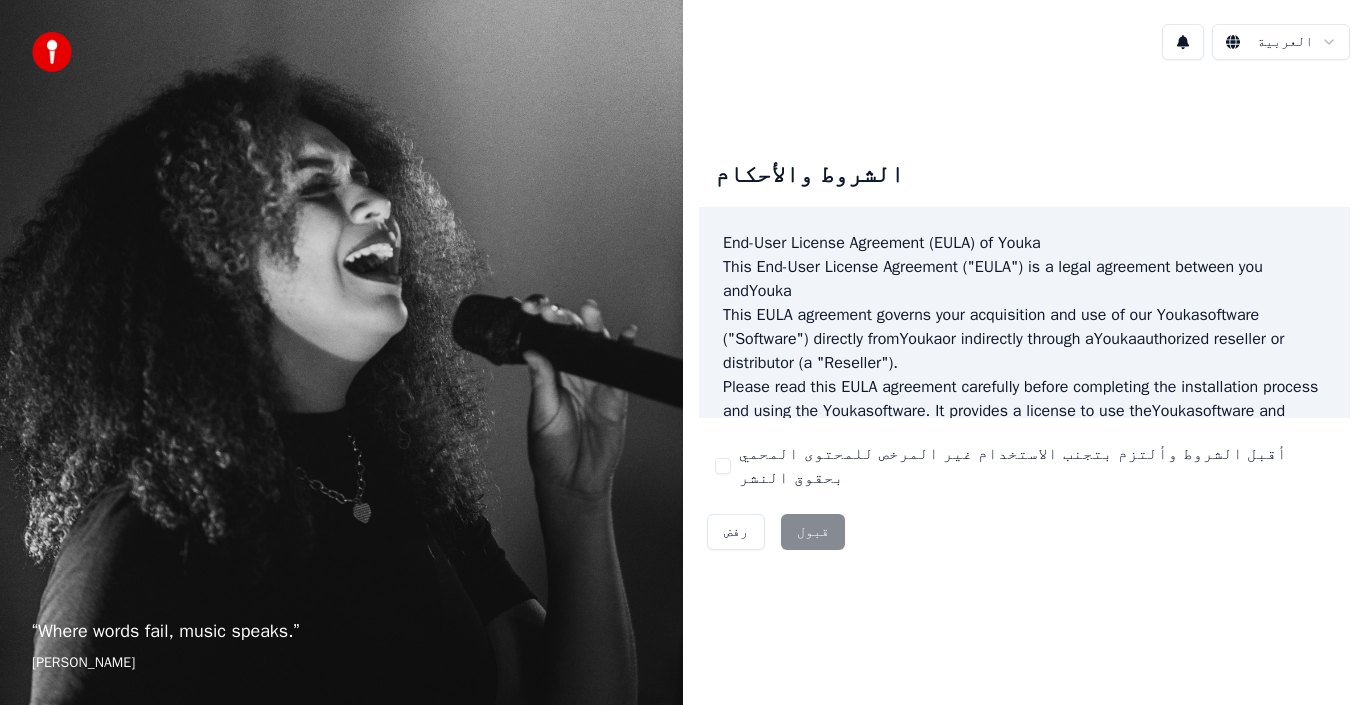 scroll, scrollTop: 0, scrollLeft: 0, axis: both 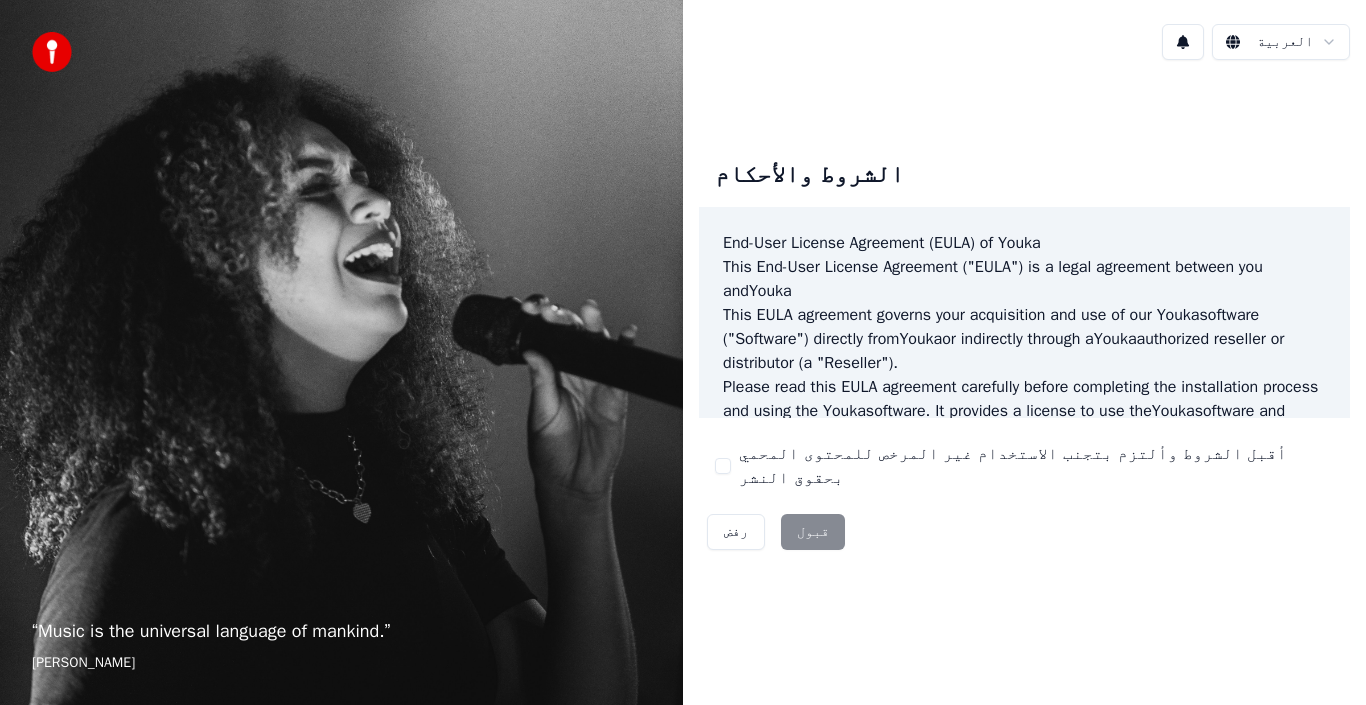click on "رفض قبول" at bounding box center (776, 532) 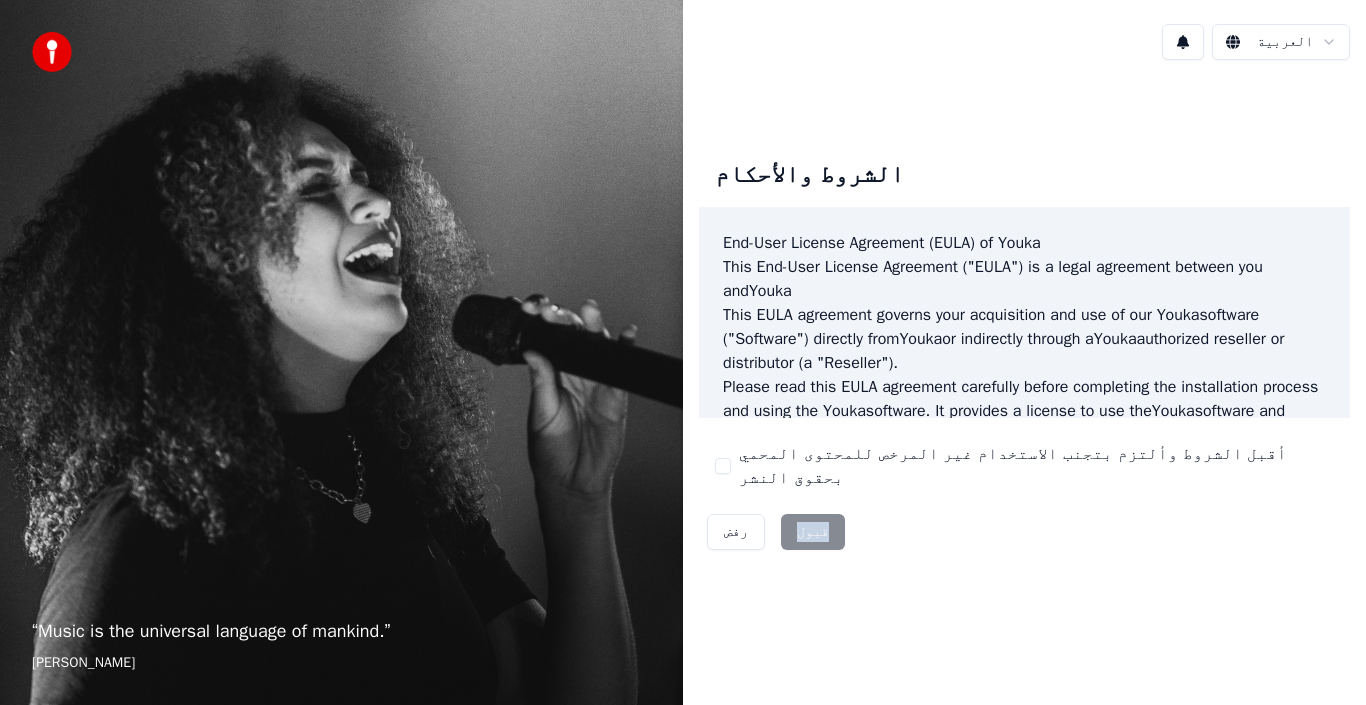 click on "رفض قبول" at bounding box center (776, 532) 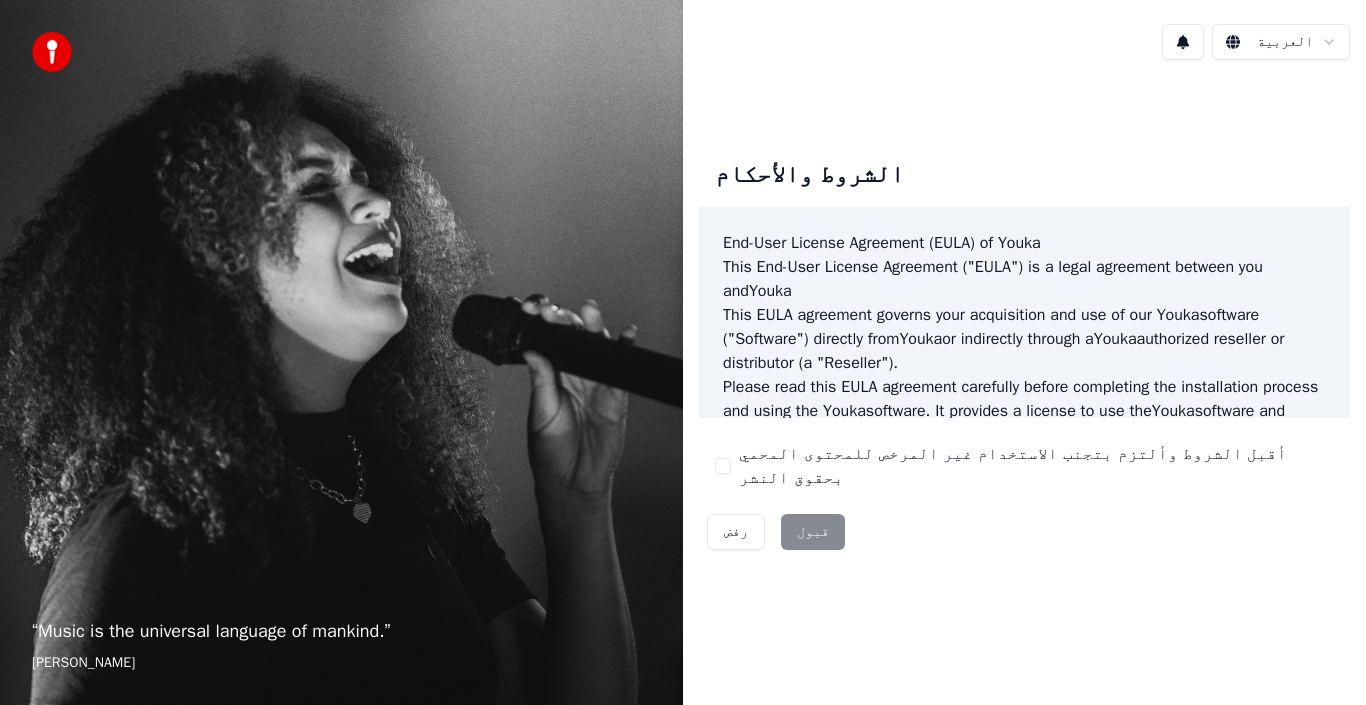 click on "أقبل الشروط وألتزم بتجنب الاستخدام غير المرخص للمحتوى المحمي بحقوق النشر" at bounding box center (1024, 466) 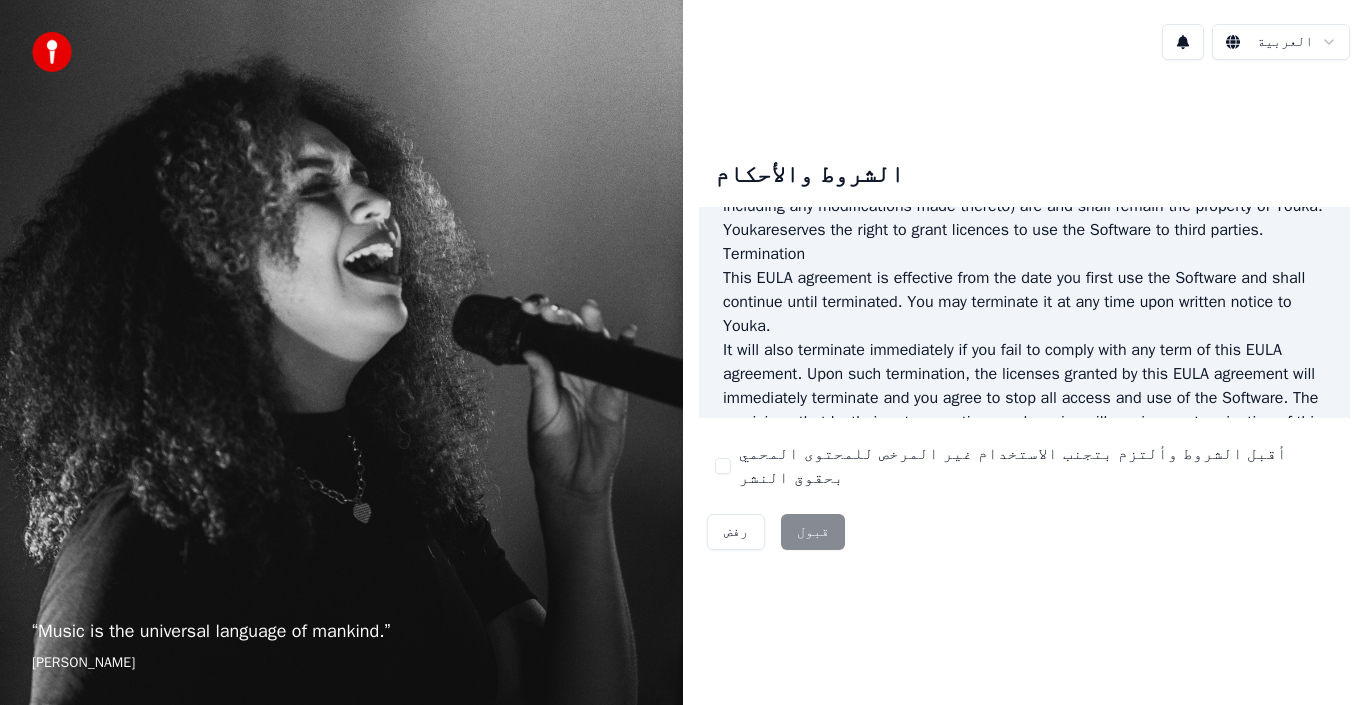 scroll, scrollTop: 1372, scrollLeft: 0, axis: vertical 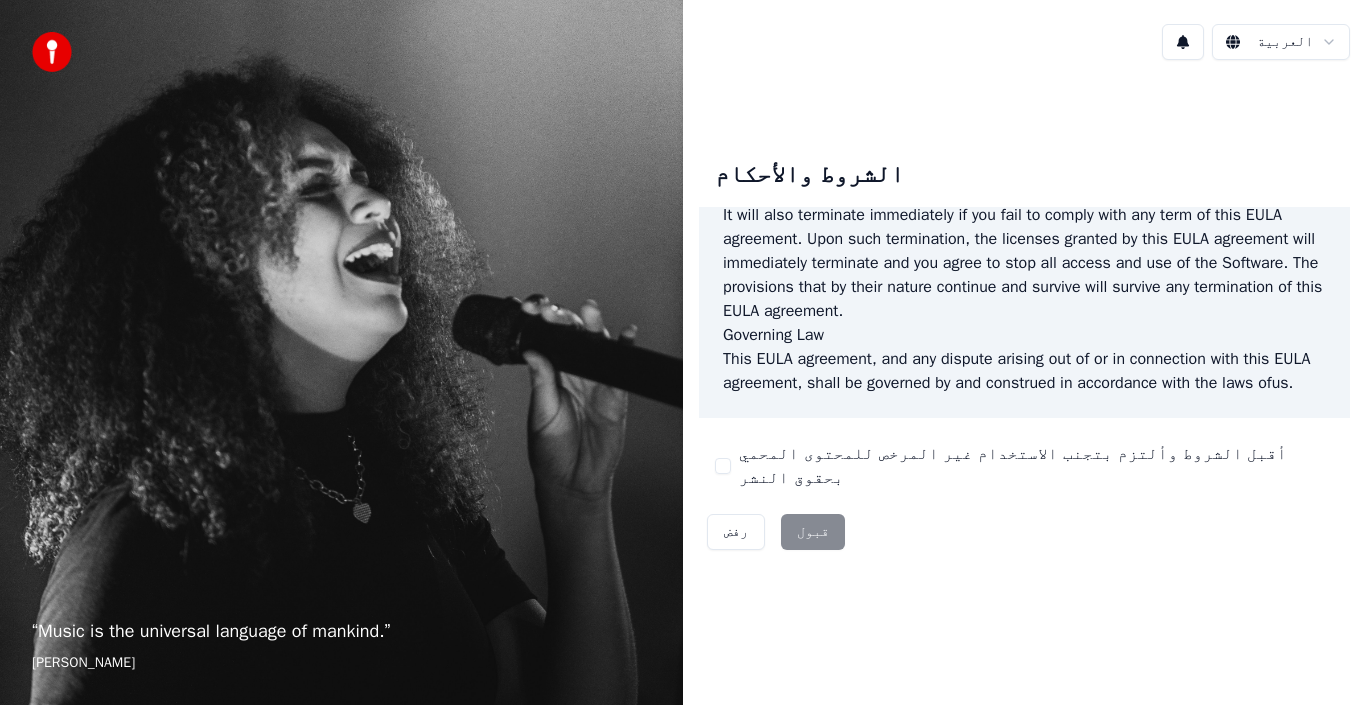 click on "الشروط والأحكام End-User License Agreement ([PERSON_NAME]) of   Youka This End-User License Agreement ("[PERSON_NAME]") is a legal agreement between you and  Youka This [PERSON_NAME] agreement governs your acquisition and use of our   Youka  software ("Software") directly from  Youka  or indirectly through a  Youka  authorized reseller or distributor (a "Reseller"). Please read this [PERSON_NAME] agreement carefully before completing the installation process and using the   Youka  software. It provides a license to use the  Youka  software and contains warranty information and liability disclaimers. If you register for a free trial of the   Youka  software, this [PERSON_NAME] agreement will also govern that trial. By clicking "accept" or installing and/or using the  Youka   software, you are confirming your acceptance of the Software and agreeing to become bound by the terms of this [PERSON_NAME] agreement. This [PERSON_NAME] agreement shall apply only to the Software supplied by   [PERSON_NAME] Template  for   Youka . License [PERSON_NAME]" at bounding box center [1024, 350] 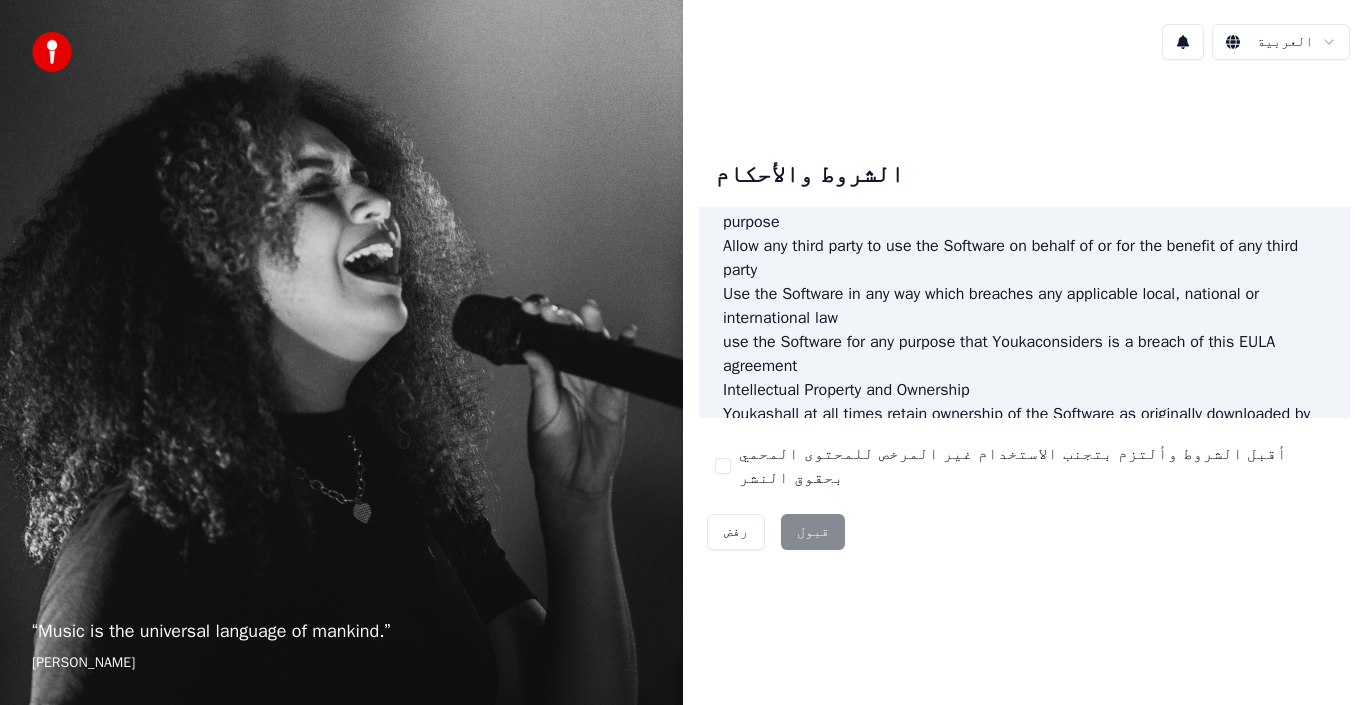 scroll, scrollTop: 1372, scrollLeft: 0, axis: vertical 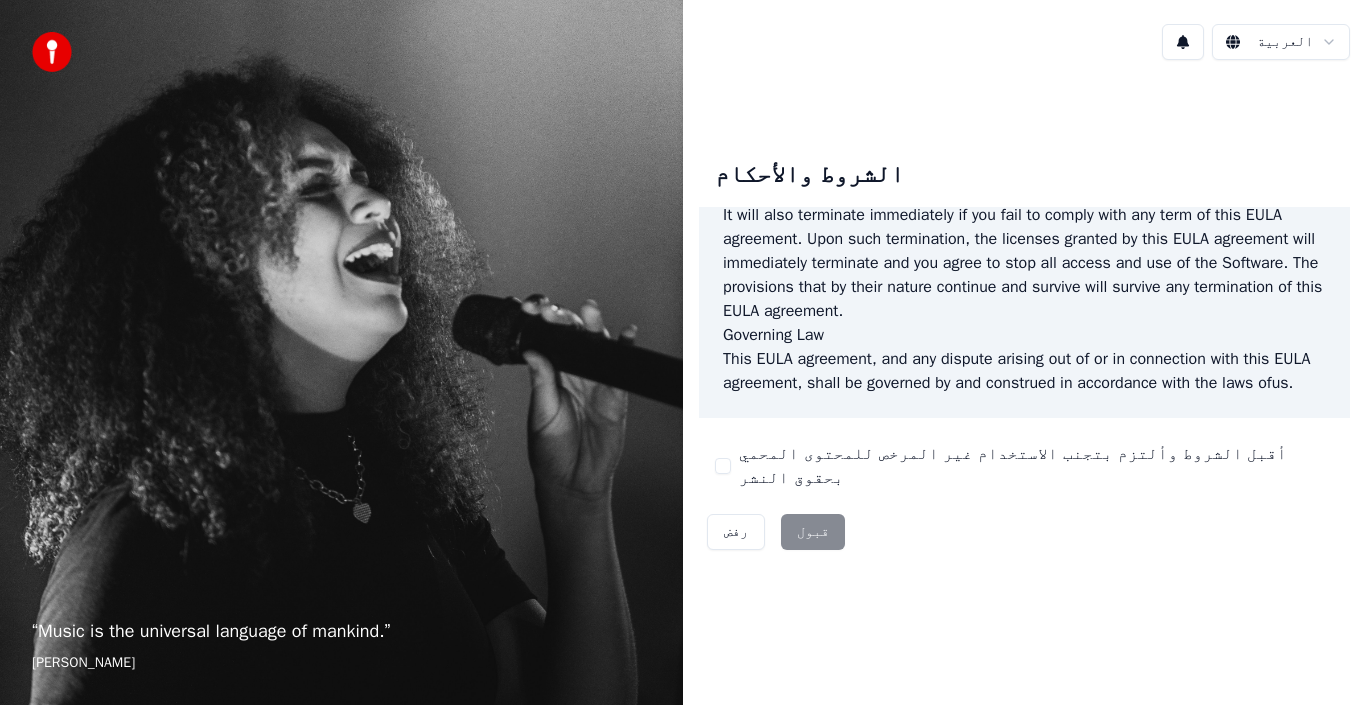 click on "This [PERSON_NAME] agreement, and any dispute arising out of or in connection with this [PERSON_NAME] agreement, shall be governed by and construed in accordance with the laws of  us ." at bounding box center (1024, 371) 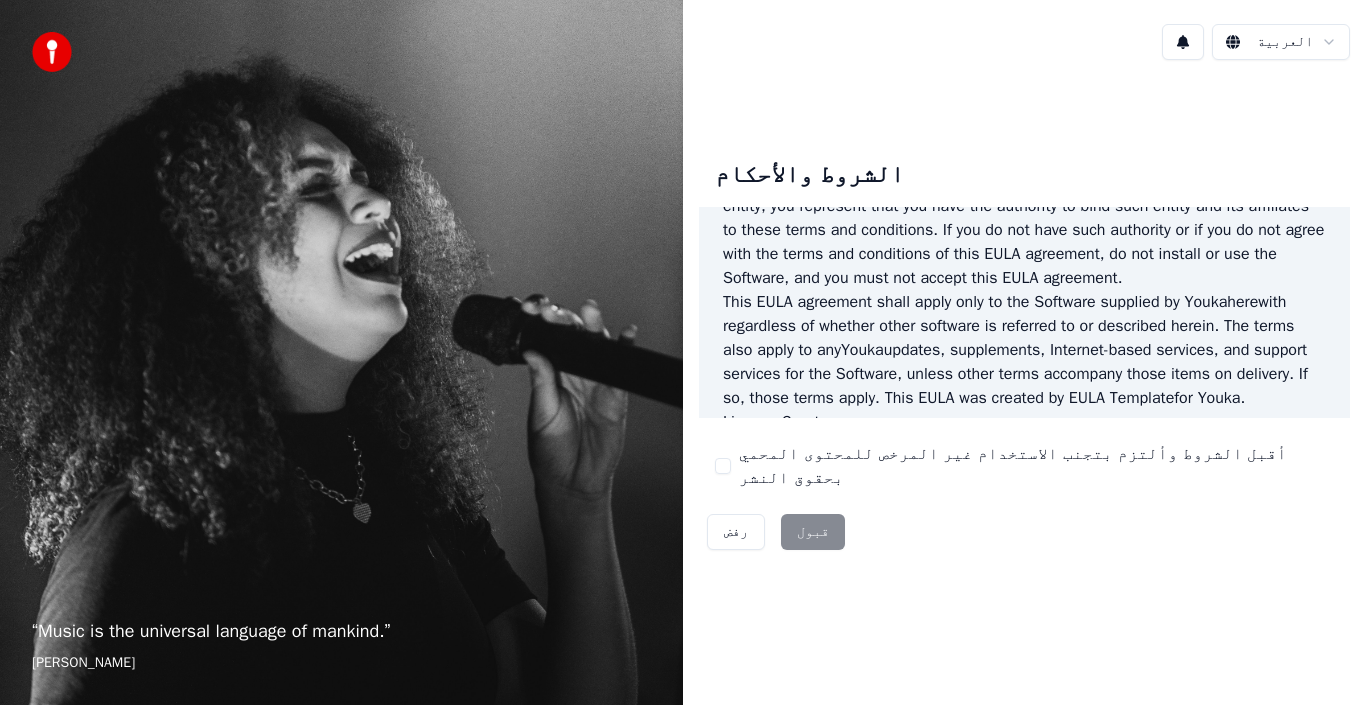 scroll, scrollTop: 0, scrollLeft: 0, axis: both 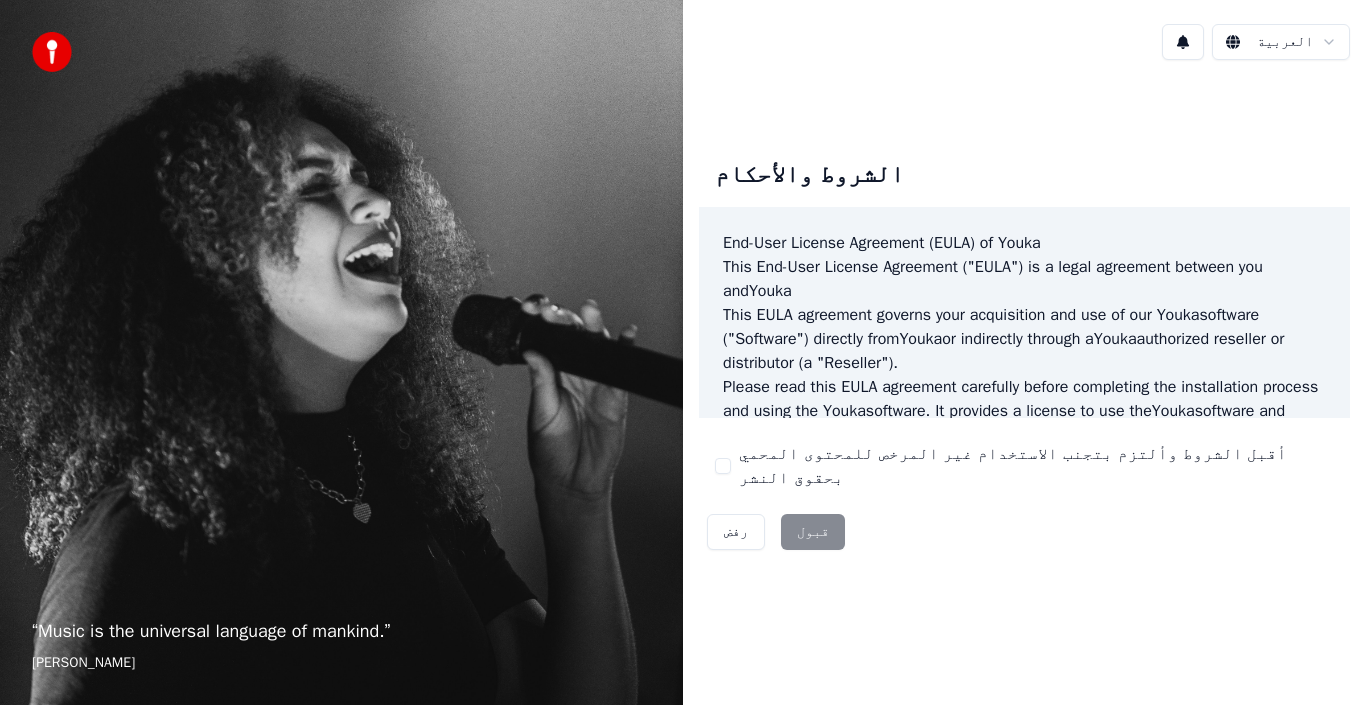 click on "“ Music is the universal language of mankind. ” [PERSON_NAME] العربية الشروط والأحكام End-User License Agreement ([PERSON_NAME]) of   Youka This End-User License Agreement ("[PERSON_NAME]") is a legal agreement between you and  Youka This [PERSON_NAME] agreement governs your acquisition and use of our   Youka  software ("Software") directly from  Youka  or indirectly through a  Youka  authorized reseller or distributor (a "Reseller"). Please read this [PERSON_NAME] agreement carefully before completing the installation process and using the   Youka  software. It provides a license to use the  Youka  software and contains warranty information and liability disclaimers. If you register for a free trial of the   Youka  software, this [PERSON_NAME] agreement will also govern that trial. By clicking "accept" or installing and/or using the  Youka   software, you are confirming your acceptance of the Software and agreeing to become bound by the terms of this [PERSON_NAME] agreement.   [PERSON_NAME]   [PERSON_NAME] Template  for   [PERSON_NAME] ." at bounding box center [683, 352] 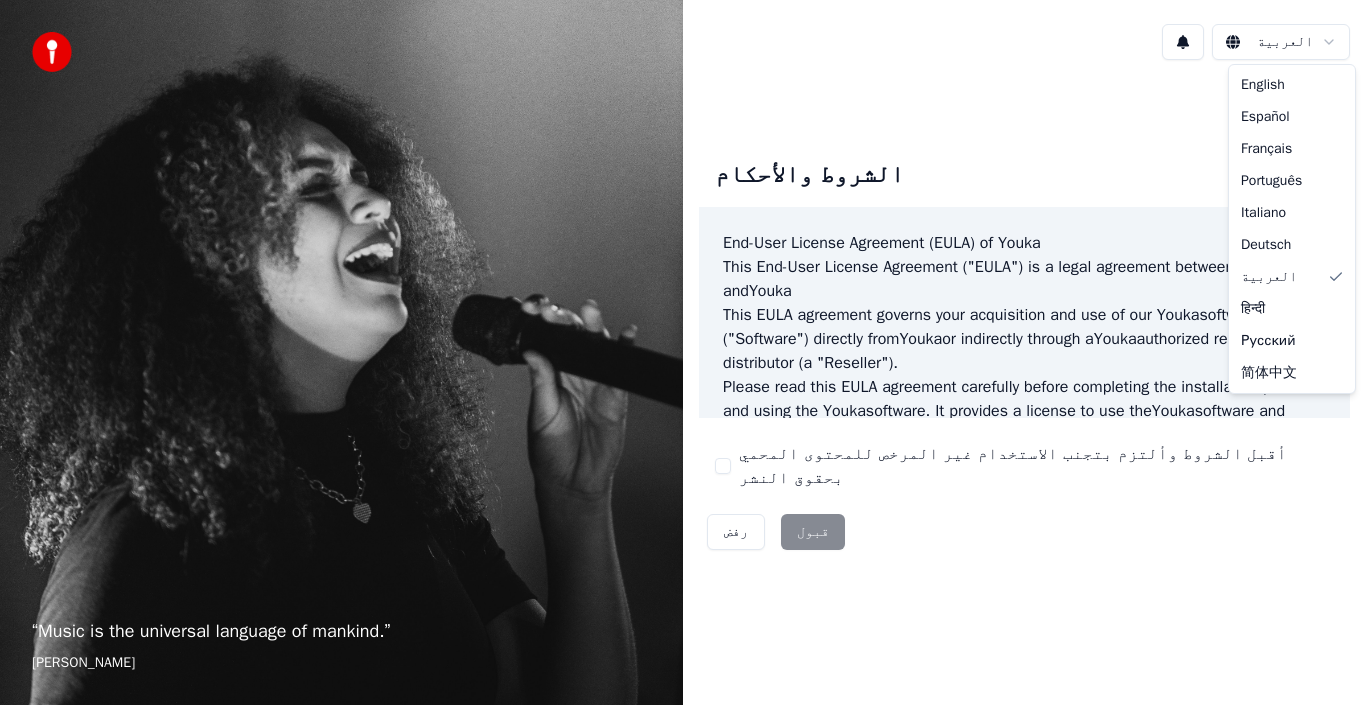 click on "“ Music is the universal language of mankind. ” [PERSON_NAME] العربية الشروط والأحكام End-User License Agreement ([PERSON_NAME]) of   Youka This End-User License Agreement ("[PERSON_NAME]") is a legal agreement between you and  Youka This [PERSON_NAME] agreement governs your acquisition and use of our   Youka  software ("Software") directly from  Youka  or indirectly through a  Youka  authorized reseller or distributor (a "Reseller"). Please read this [PERSON_NAME] agreement carefully before completing the installation process and using the   Youka  software. It provides a license to use the  Youka  software and contains warranty information and liability disclaimers. If you register for a free trial of the   Youka  software, this [PERSON_NAME] agreement will also govern that trial. By clicking "accept" or installing and/or using the  Youka   software, you are confirming your acceptance of the Software and agreeing to become bound by the terms of this [PERSON_NAME] agreement.   [PERSON_NAME]   [PERSON_NAME] Template  for   [PERSON_NAME] ." at bounding box center (683, 352) 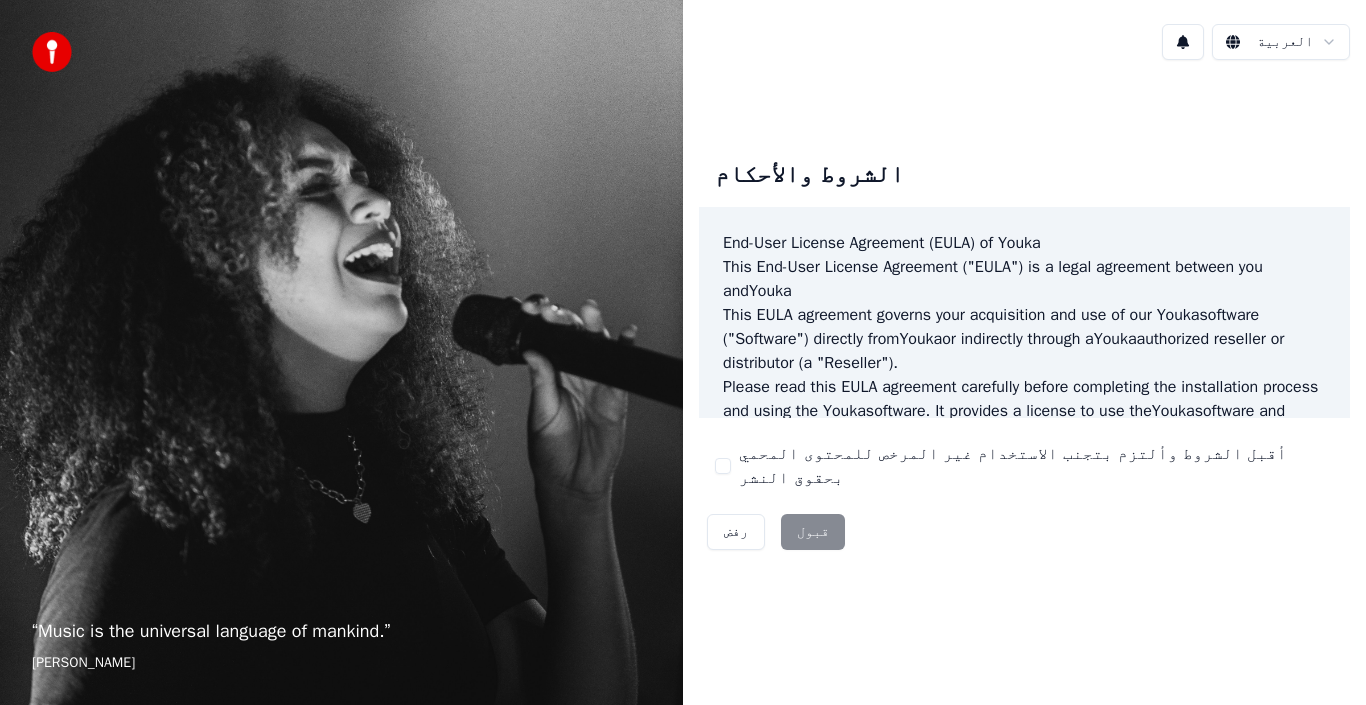click on "“ Music is the universal language of mankind. ” [PERSON_NAME] العربية الشروط والأحكام End-User License Agreement ([PERSON_NAME]) of   Youka This End-User License Agreement ("[PERSON_NAME]") is a legal agreement between you and  Youka This [PERSON_NAME] agreement governs your acquisition and use of our   Youka  software ("Software") directly from  Youka  or indirectly through a  Youka  authorized reseller or distributor (a "Reseller"). Please read this [PERSON_NAME] agreement carefully before completing the installation process and using the   Youka  software. It provides a license to use the  Youka  software and contains warranty information and liability disclaimers. If you register for a free trial of the   Youka  software, this [PERSON_NAME] agreement will also govern that trial. By clicking "accept" or installing and/or using the  Youka   software, you are confirming your acceptance of the Software and agreeing to become bound by the terms of this [PERSON_NAME] agreement.   [PERSON_NAME]   [PERSON_NAME] Template  for   [PERSON_NAME] ." at bounding box center (683, 352) 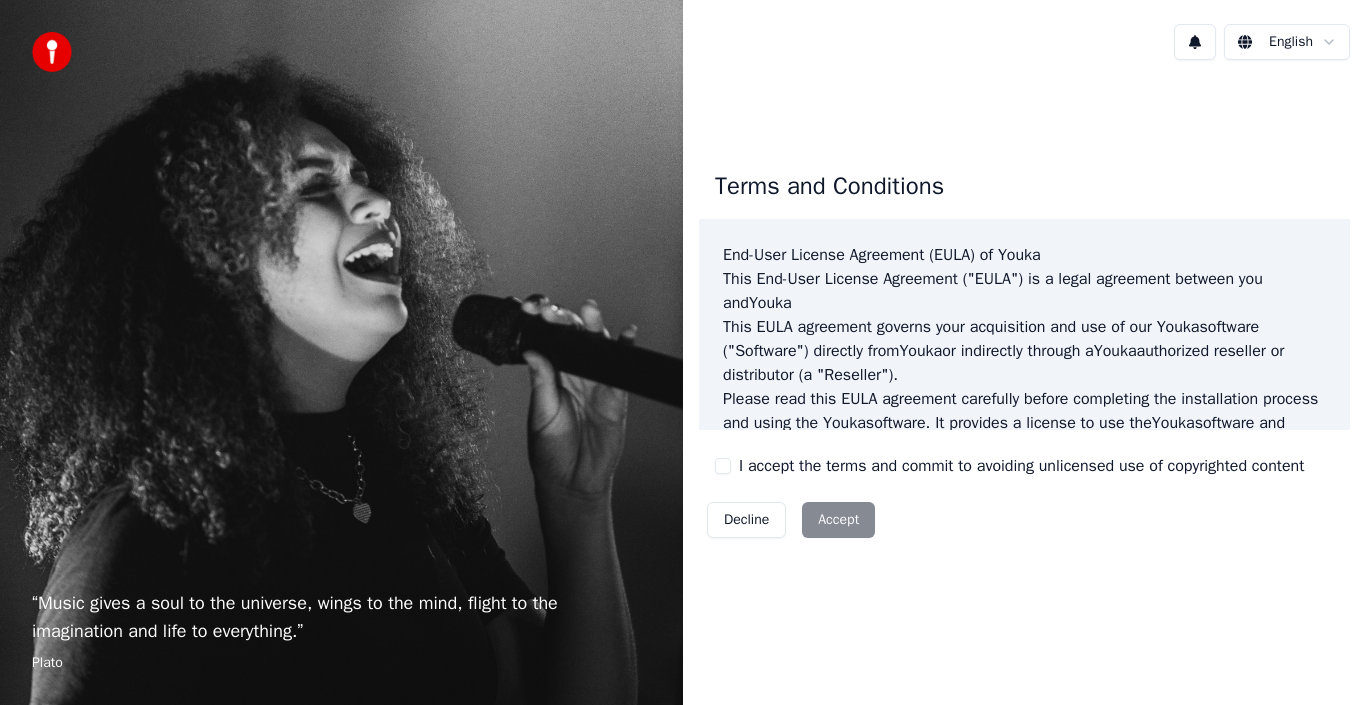 click on "Terms and Conditions End-User License Agreement ([PERSON_NAME]) of   Youka This End-User License Agreement ("[PERSON_NAME]") is a legal agreement between you and  Youka This [PERSON_NAME] agreement governs your acquisition and use of our   Youka  software ("Software") directly from  Youka  or indirectly through a  Youka  authorized reseller or distributor (a "Reseller"). Please read this [PERSON_NAME] agreement carefully before completing the installation process and using the   Youka  software. It provides a license to use the  Youka  software and contains warranty information and liability disclaimers. If you register for a free trial of the   Youka  software, this [PERSON_NAME] agreement will also govern that trial. By clicking "accept" or installing and/or using the  Youka   software, you are confirming your acceptance of the Software and agreeing to become bound by the terms of this [PERSON_NAME] agreement. This [PERSON_NAME] agreement shall apply only to the Software supplied by   [PERSON_NAME] Template  for   Youka . License [PERSON_NAME]" at bounding box center [1024, 350] 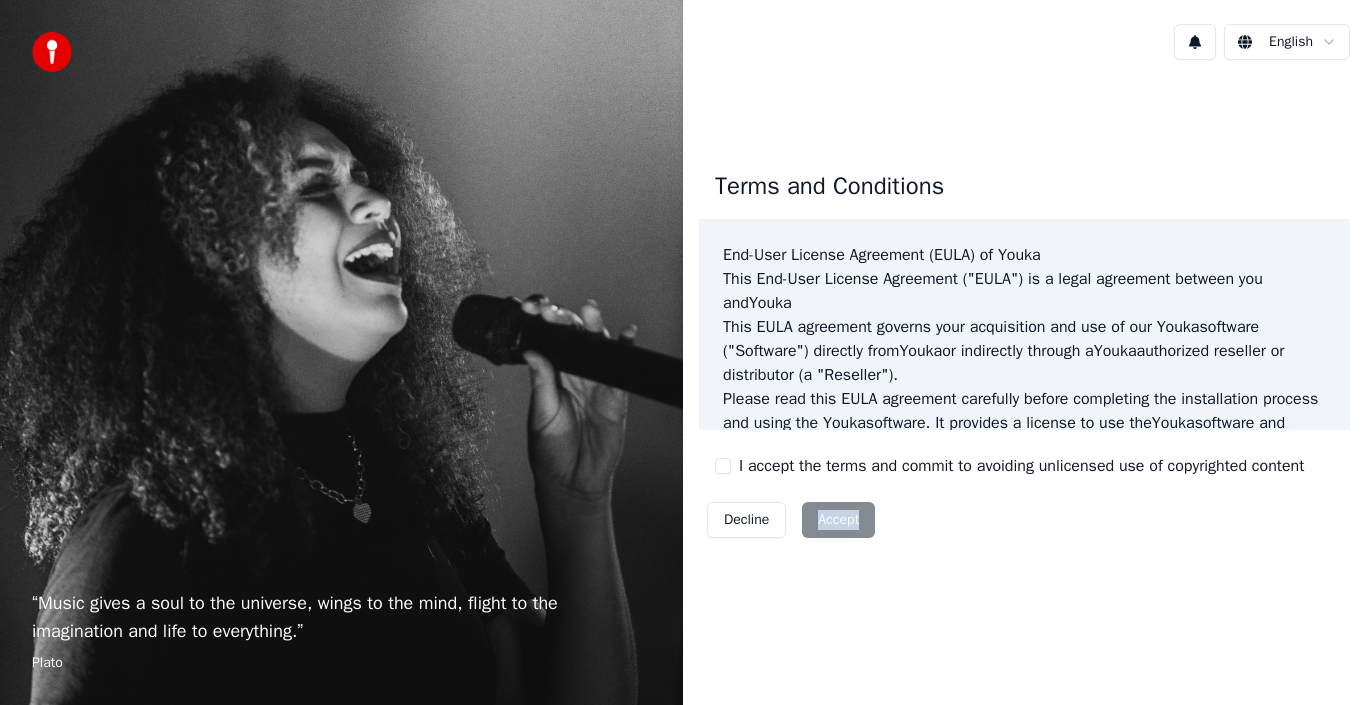 click on "Decline Accept" at bounding box center [791, 520] 